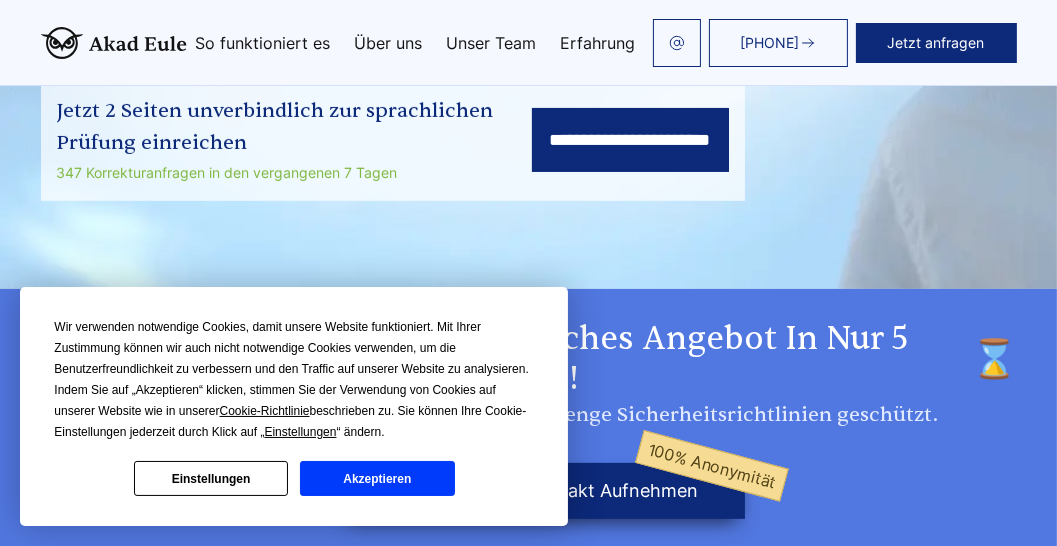 scroll, scrollTop: 641, scrollLeft: 0, axis: vertical 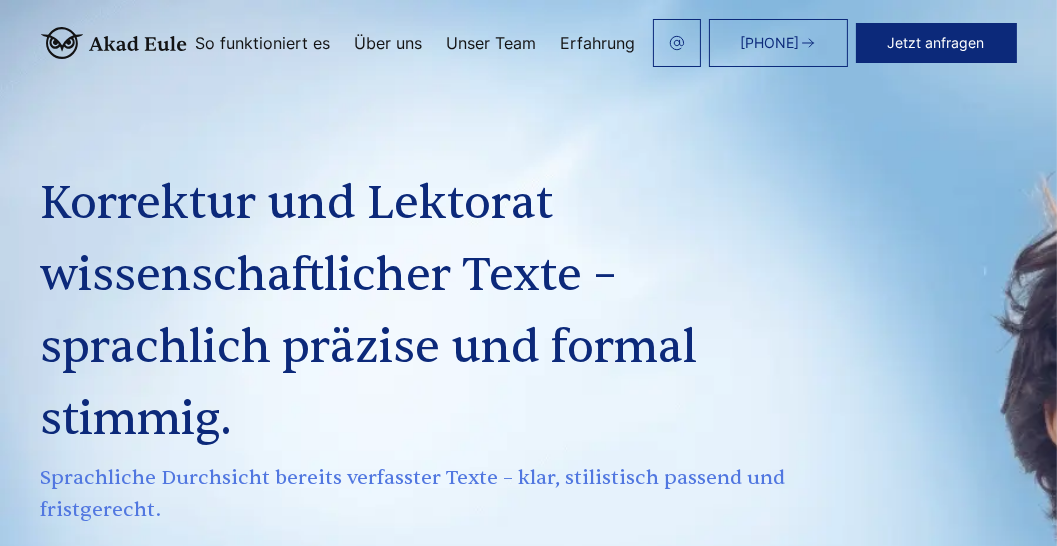 click on "Jetzt anfragen" at bounding box center (936, 43) 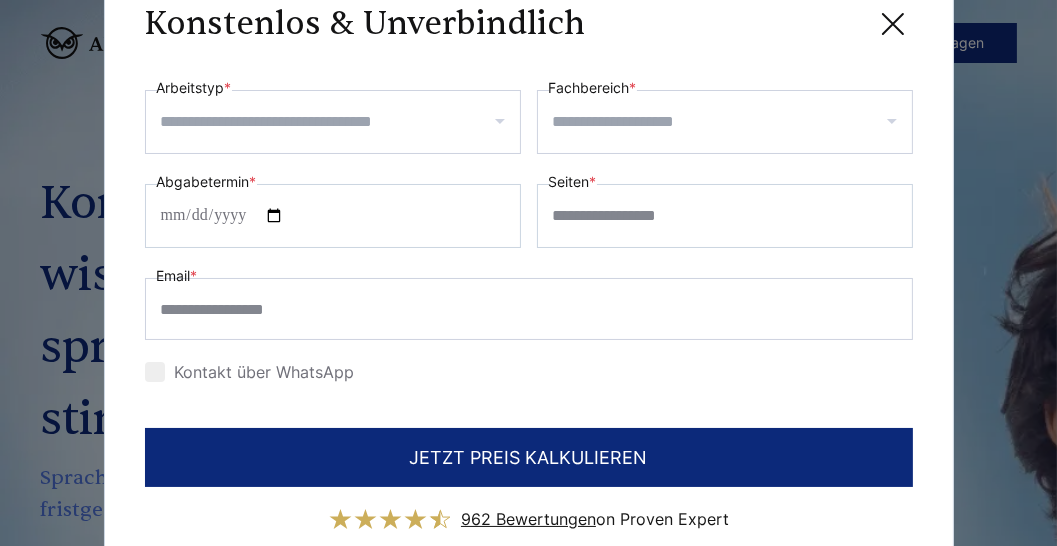 scroll, scrollTop: 0, scrollLeft: 0, axis: both 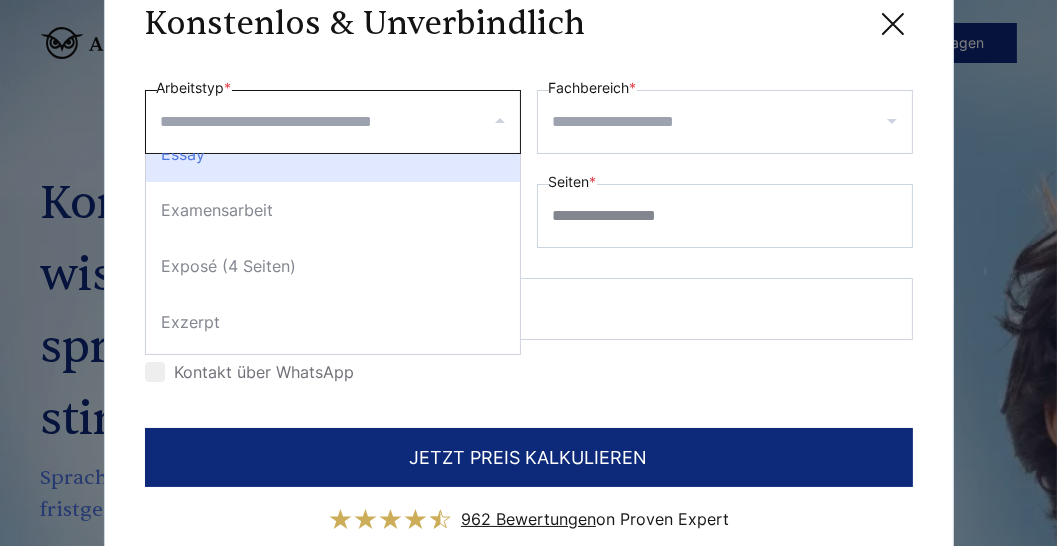 click on "Arbeitstyp  *" at bounding box center [340, 122] 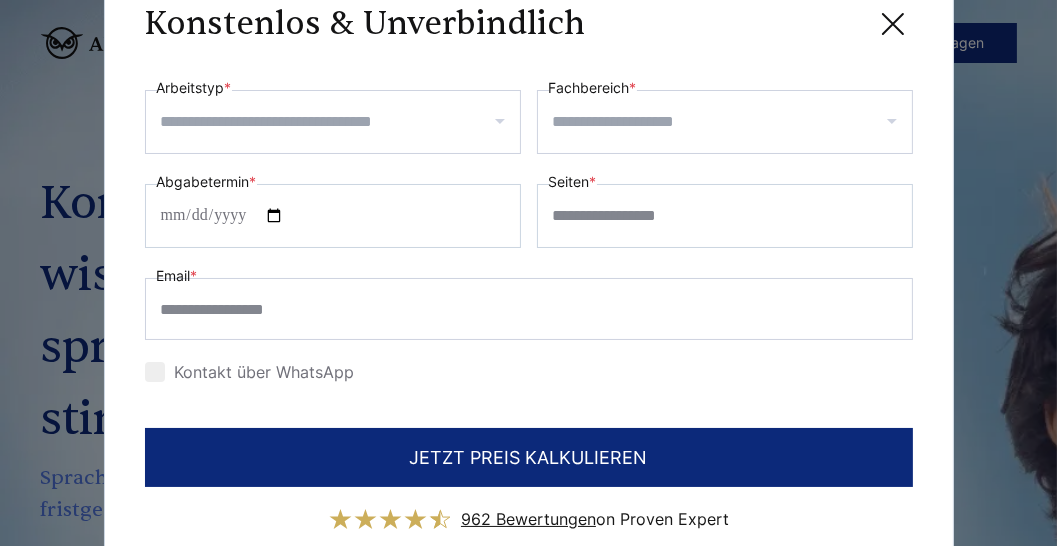 click on "Arbeitstyp  *" at bounding box center [340, 122] 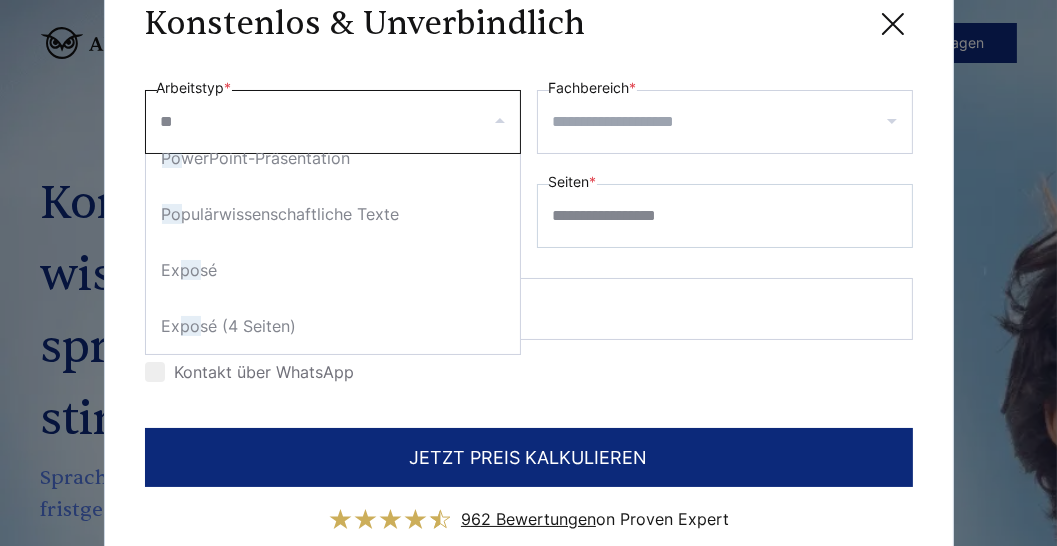 scroll, scrollTop: 0, scrollLeft: 0, axis: both 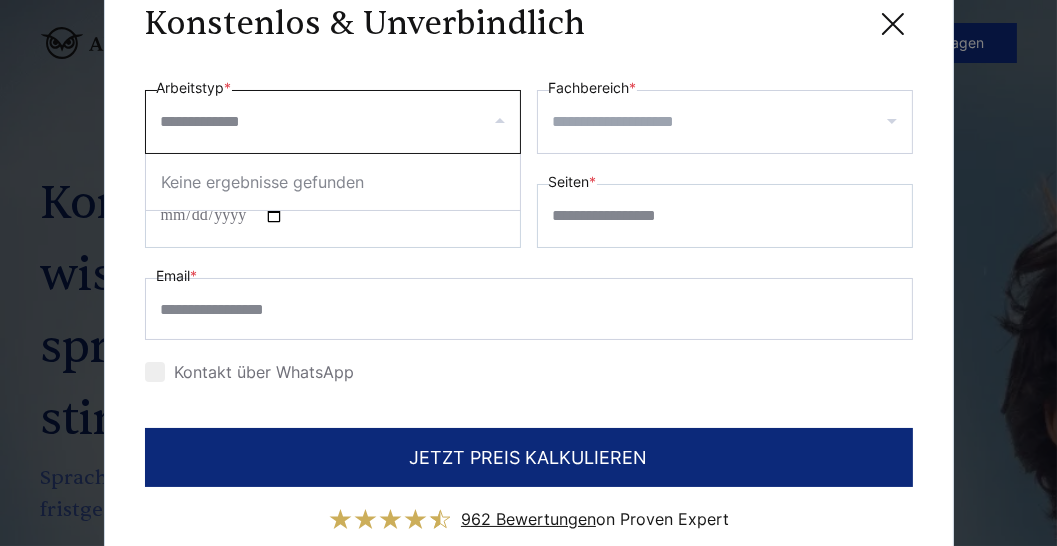 type on "**********" 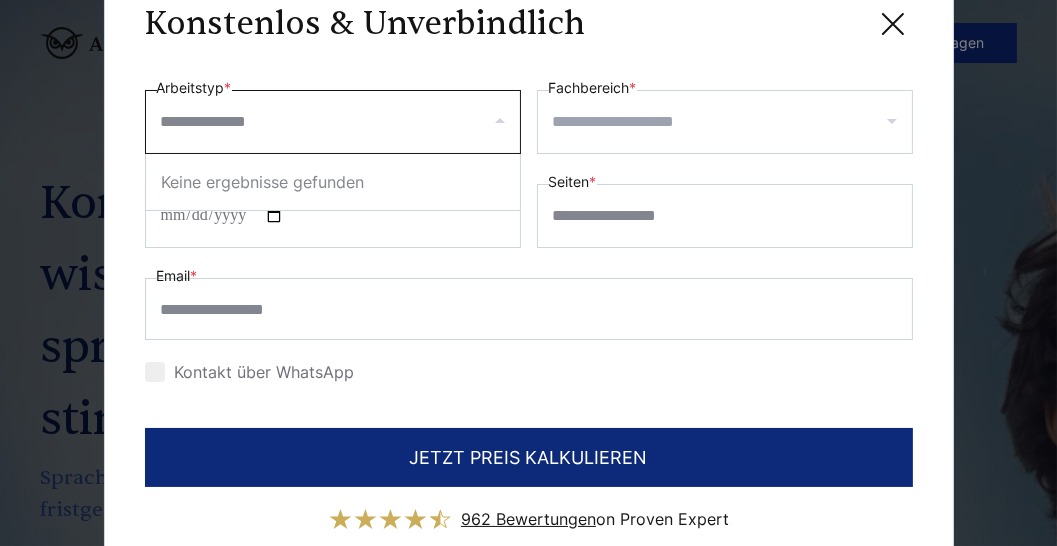 drag, startPoint x: 292, startPoint y: 114, endPoint x: 120, endPoint y: 129, distance: 172.65283 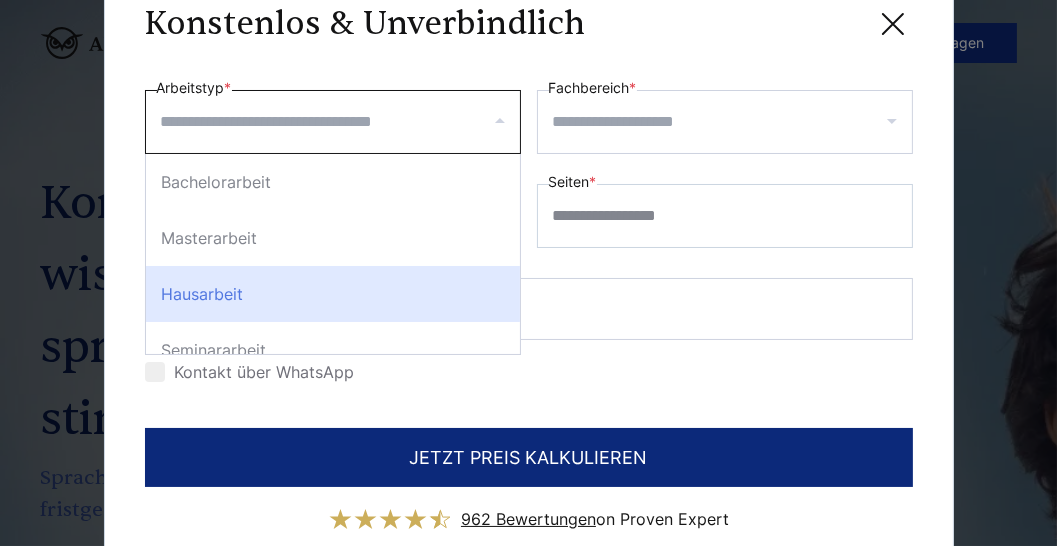 click on "Hausarbeit" at bounding box center [333, 294] 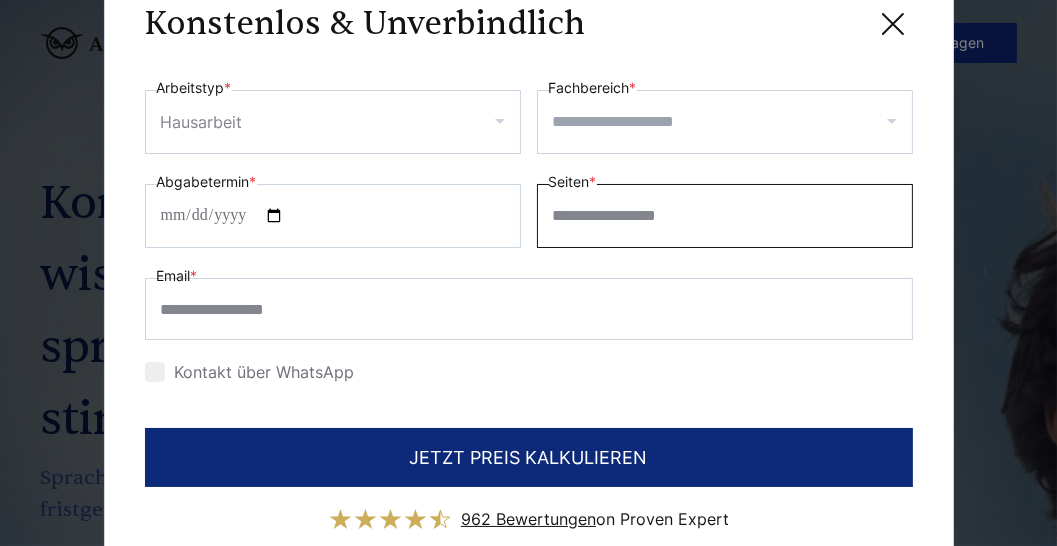 click on "Seiten  *" at bounding box center [725, 216] 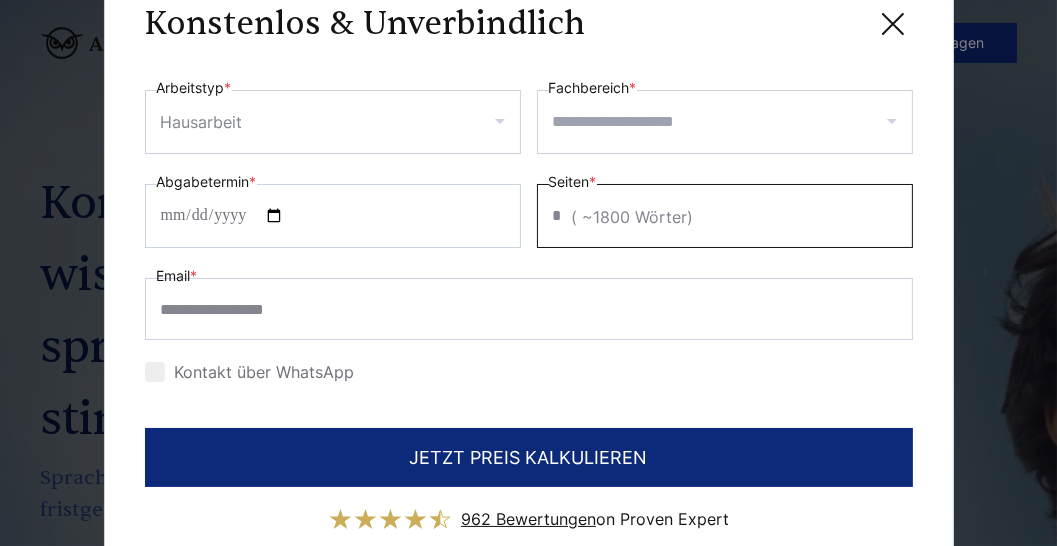 type 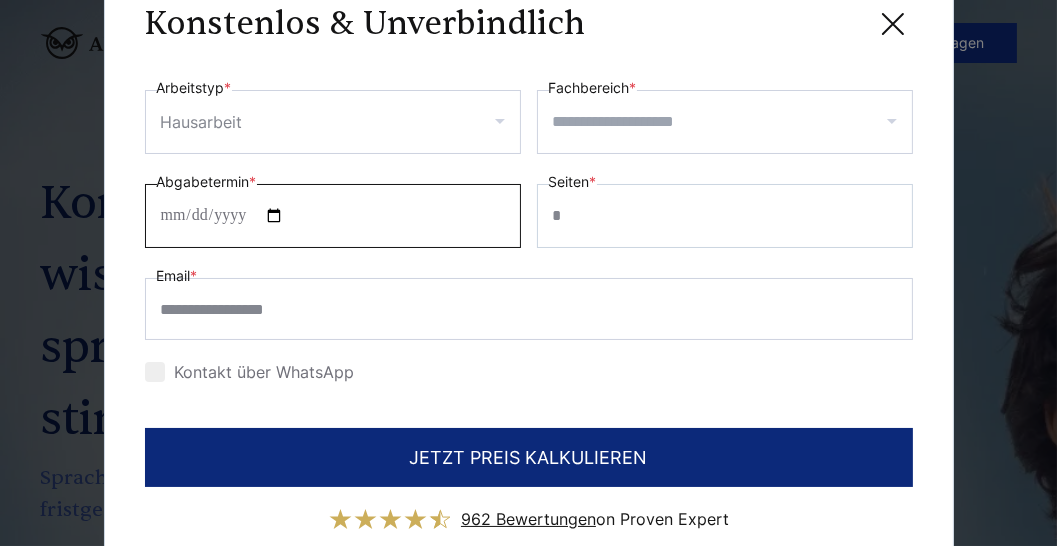 click on "Abgabetermin  *" at bounding box center [333, 216] 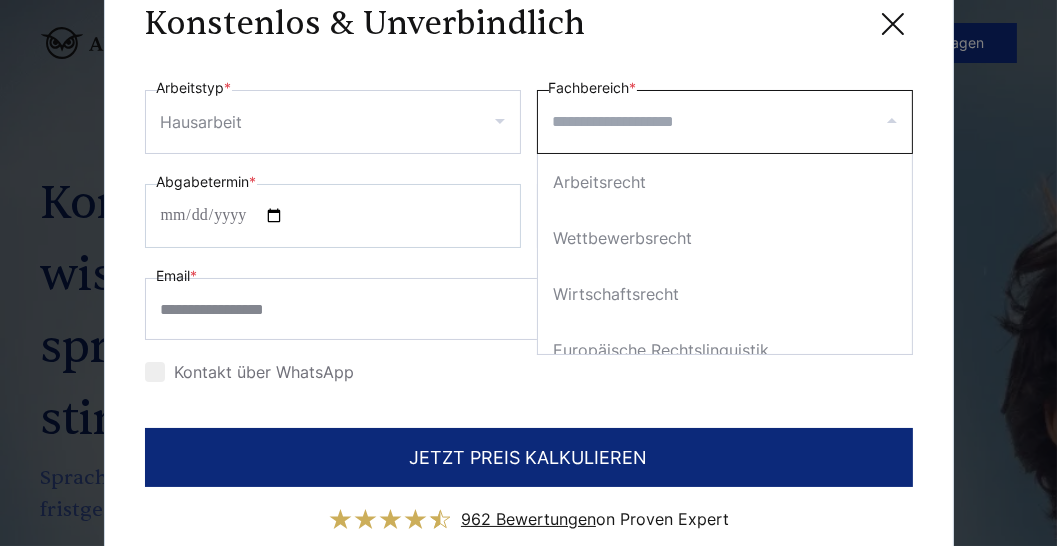 scroll, scrollTop: 684, scrollLeft: 0, axis: vertical 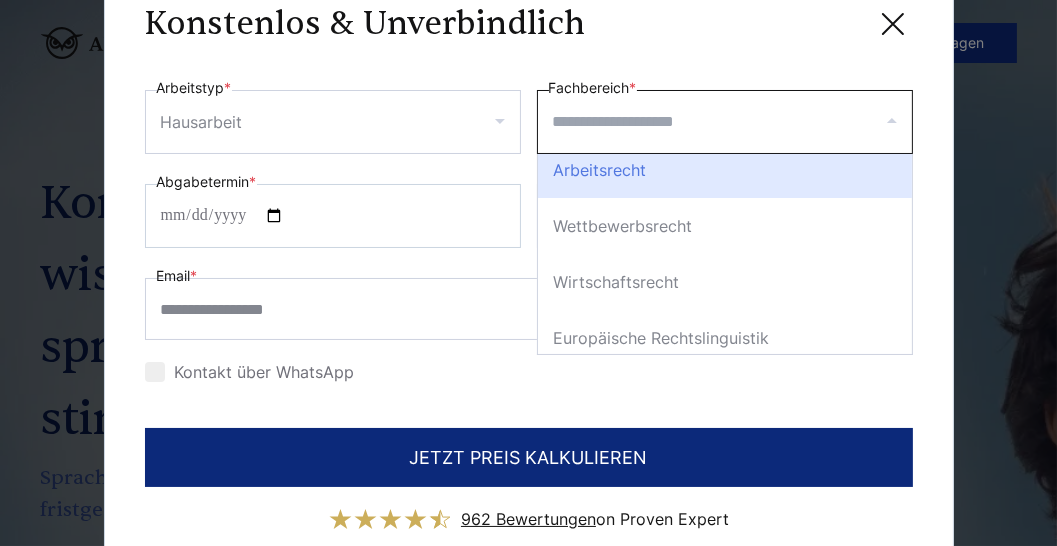 click on "Arbeitsrecht" at bounding box center (725, 170) 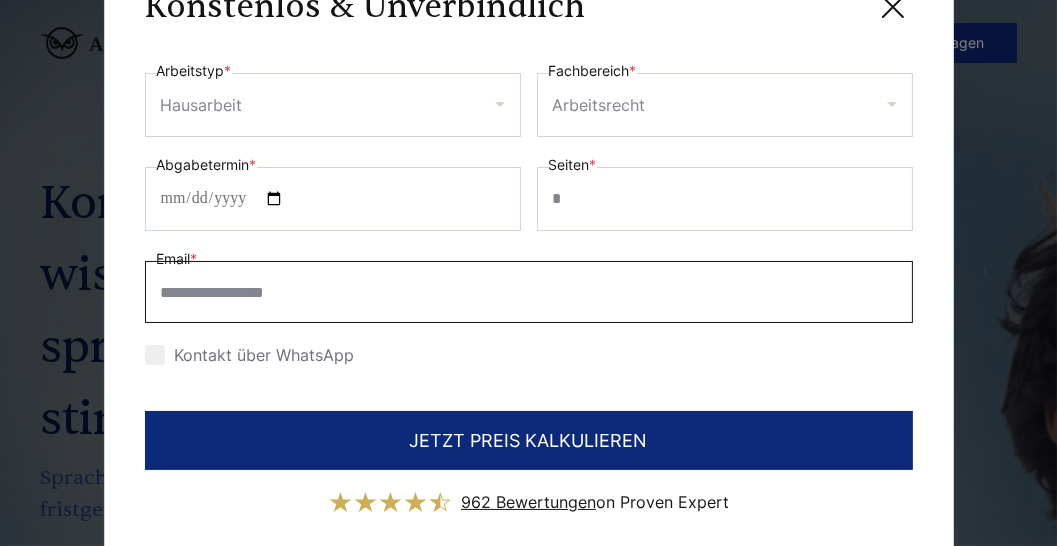 scroll, scrollTop: 1, scrollLeft: 0, axis: vertical 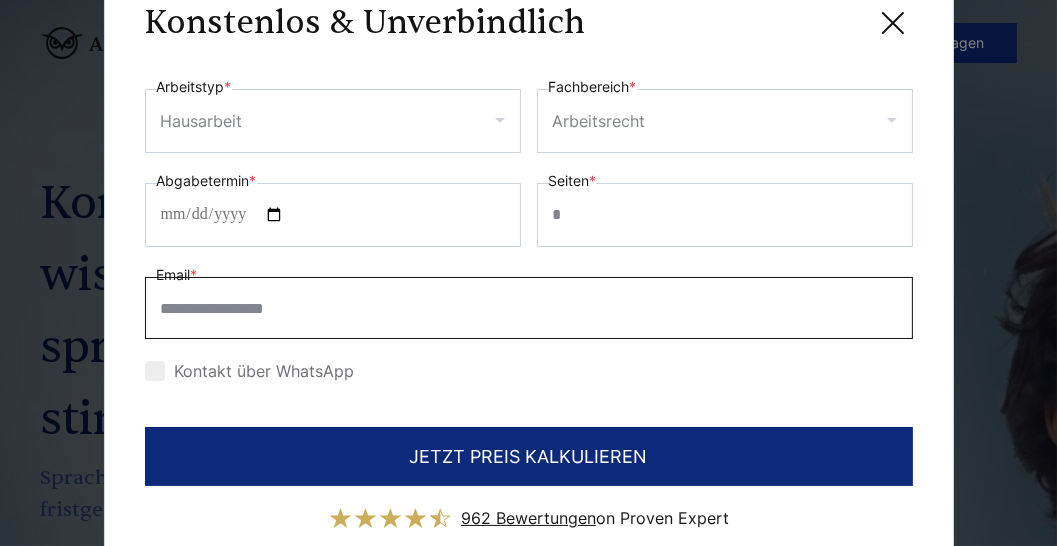 click on "Email  *" at bounding box center [529, 308] 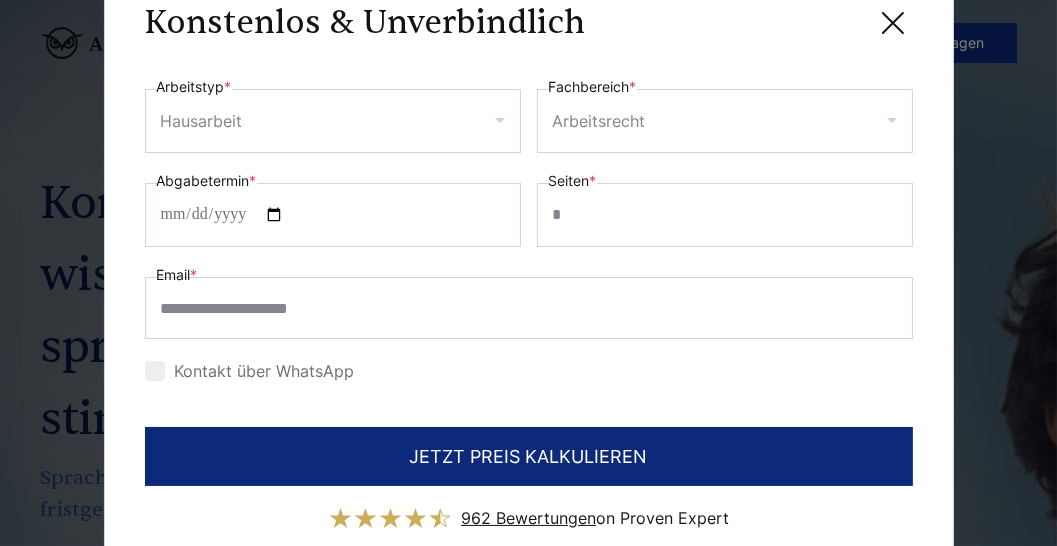 click at bounding box center [155, 371] 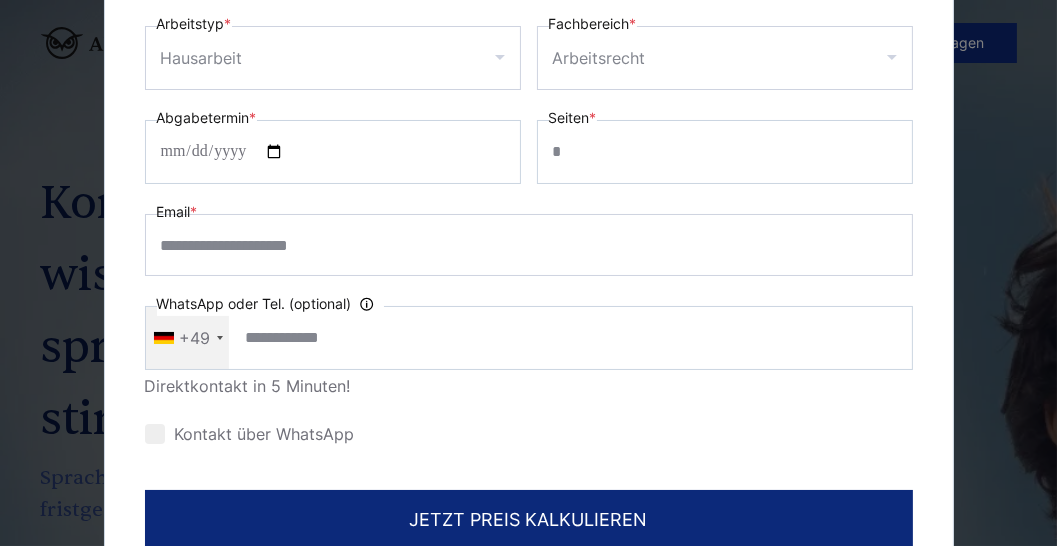 scroll, scrollTop: 0, scrollLeft: 0, axis: both 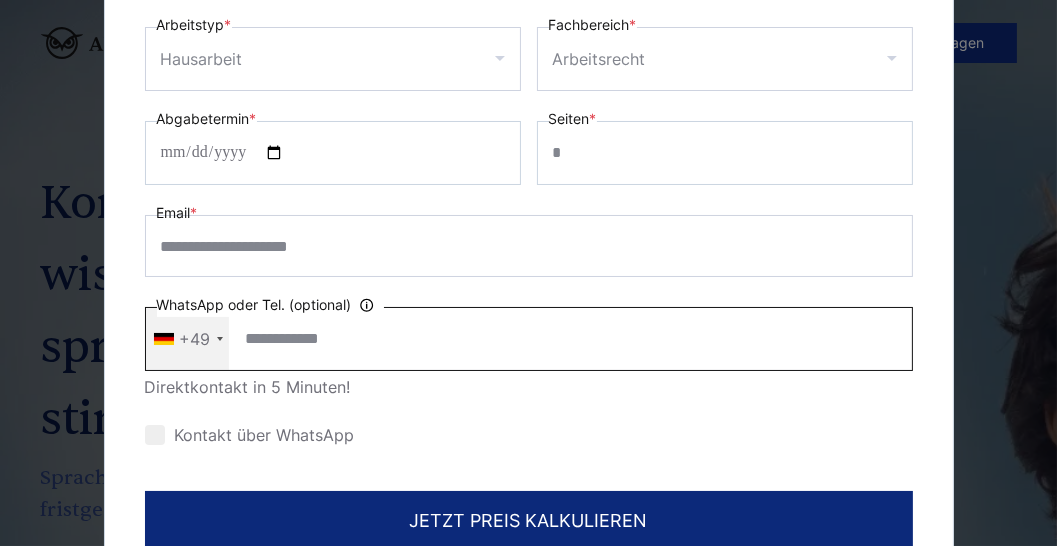 click on "WhatsApp oder Tel. (optional)
Ihre Daten werden nicht an Dritte weitergegeben" at bounding box center (529, 339) 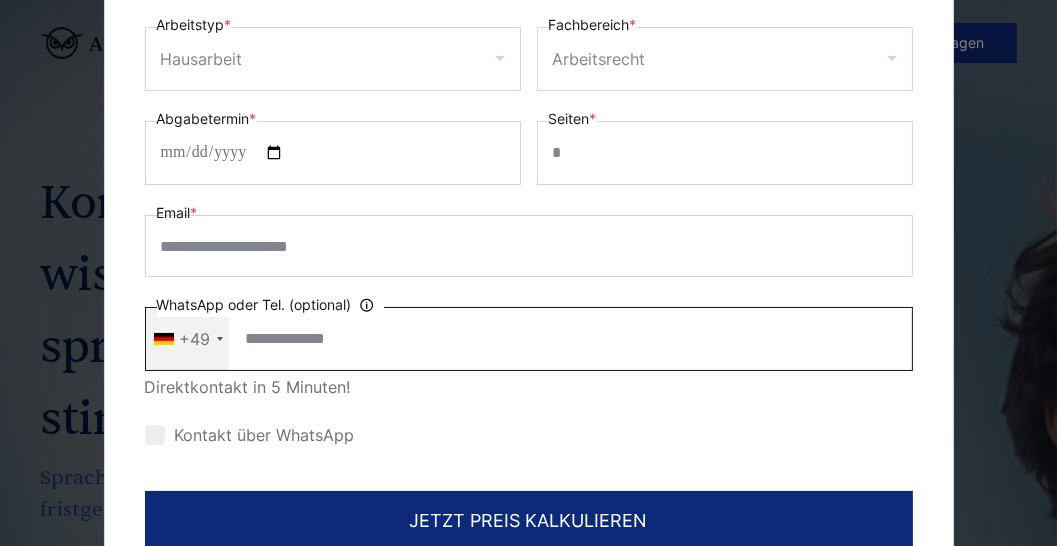 type on "*" 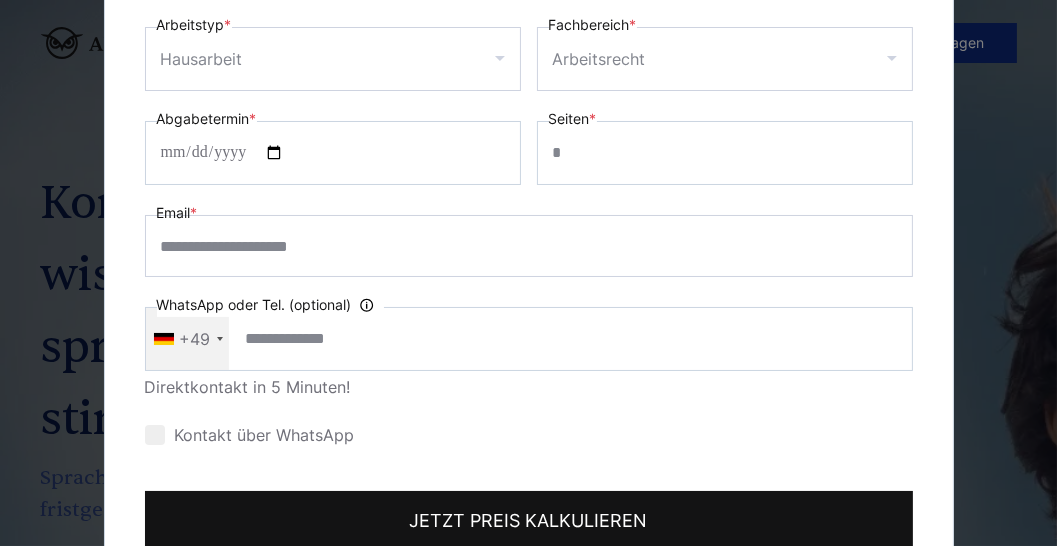 type on "**********" 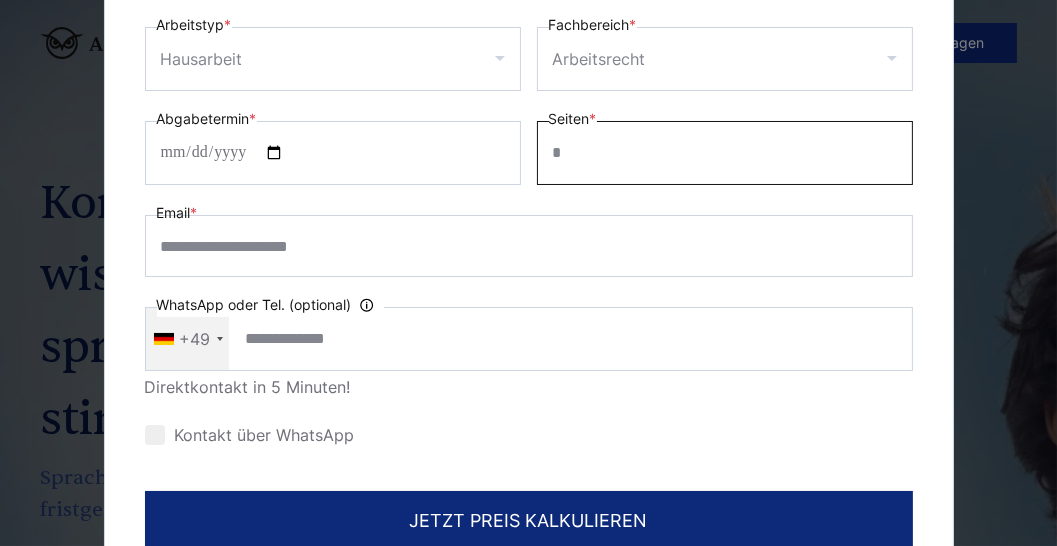 click on "Seiten  *" at bounding box center [725, 153] 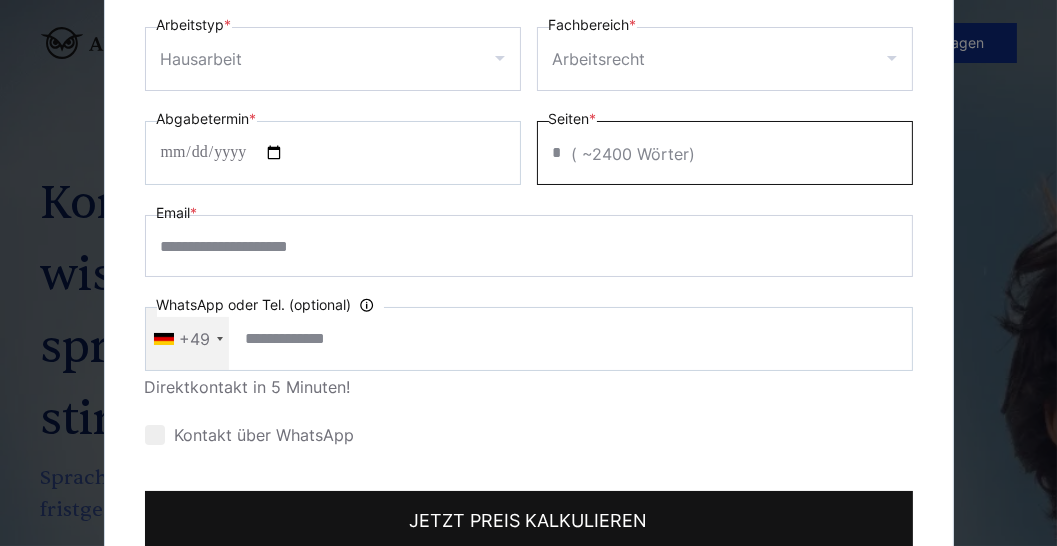 type on "*" 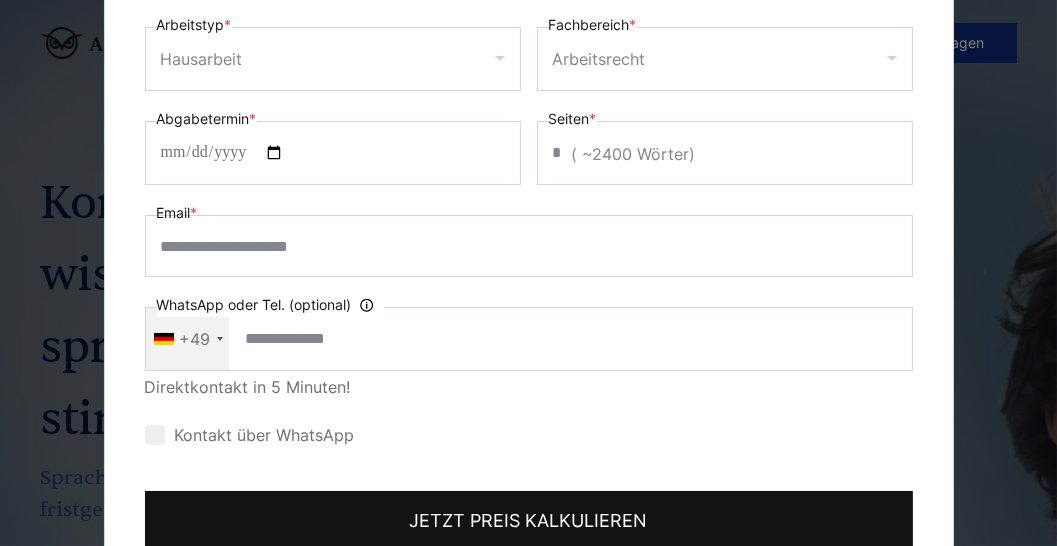 click on "JETZT PREIS KALKULIEREN" at bounding box center (529, 520) 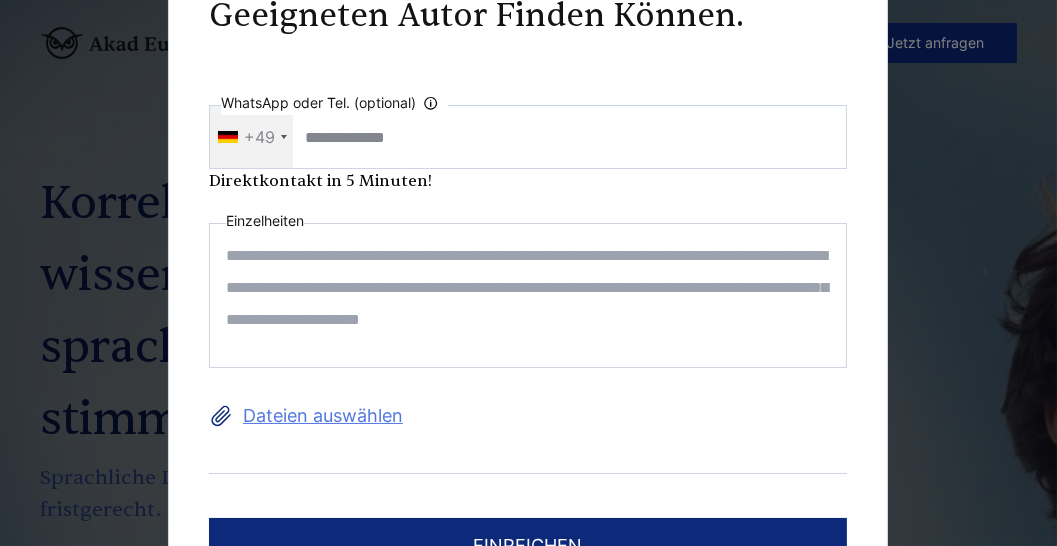 scroll, scrollTop: 0, scrollLeft: 0, axis: both 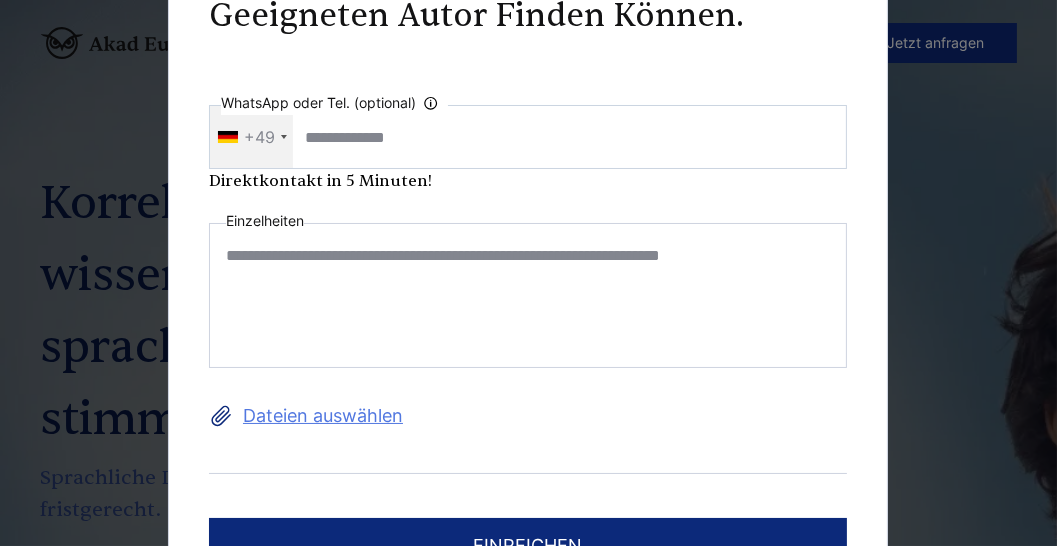 click on "**********" at bounding box center (529, 295) 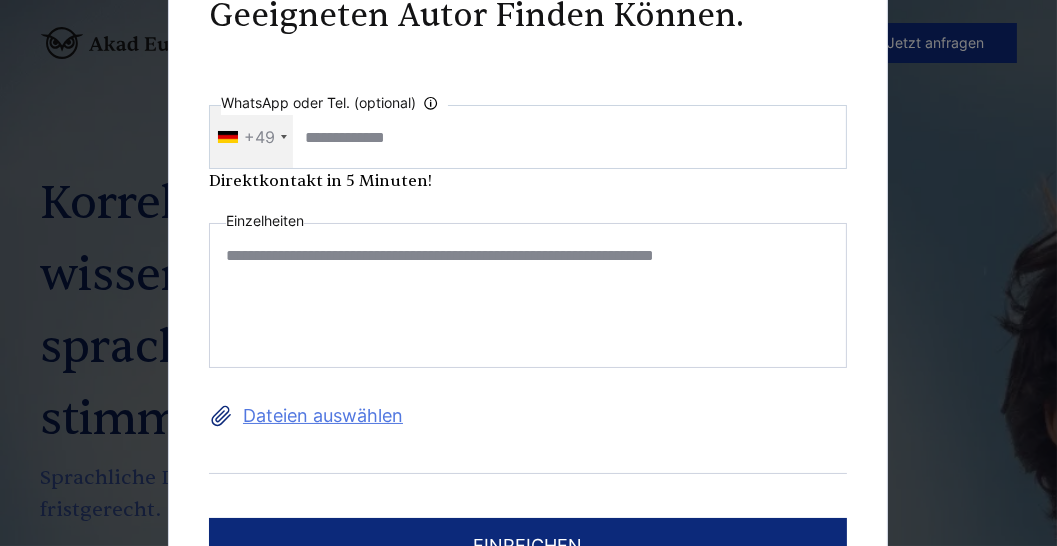 click on "**********" at bounding box center (529, 295) 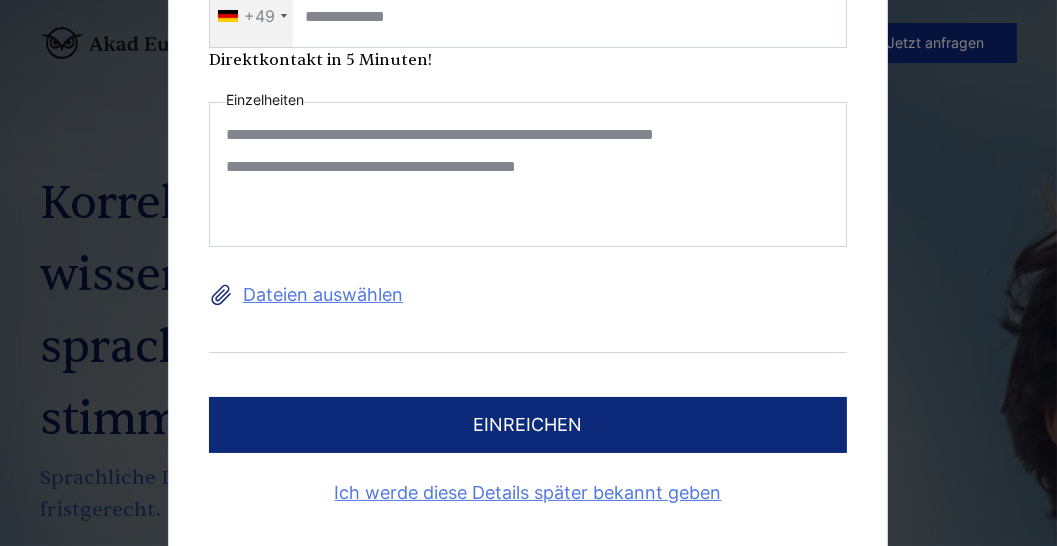 scroll, scrollTop: 124, scrollLeft: 0, axis: vertical 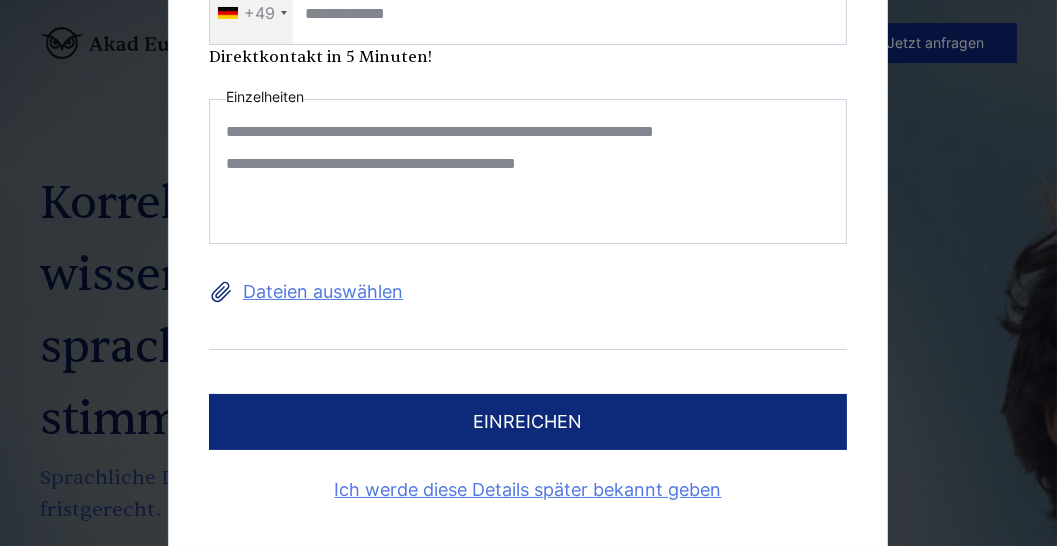 type on "**********" 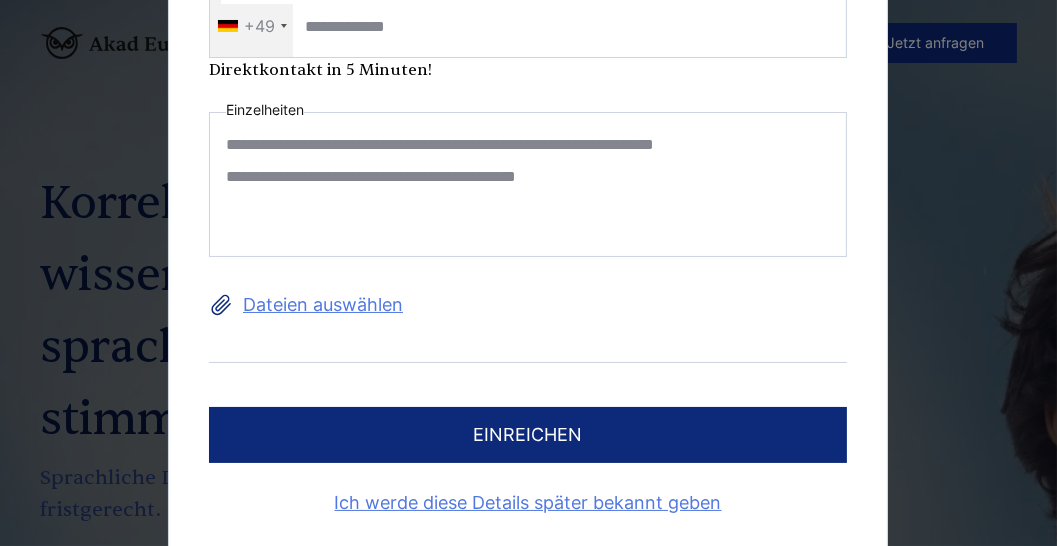 scroll, scrollTop: 124, scrollLeft: 0, axis: vertical 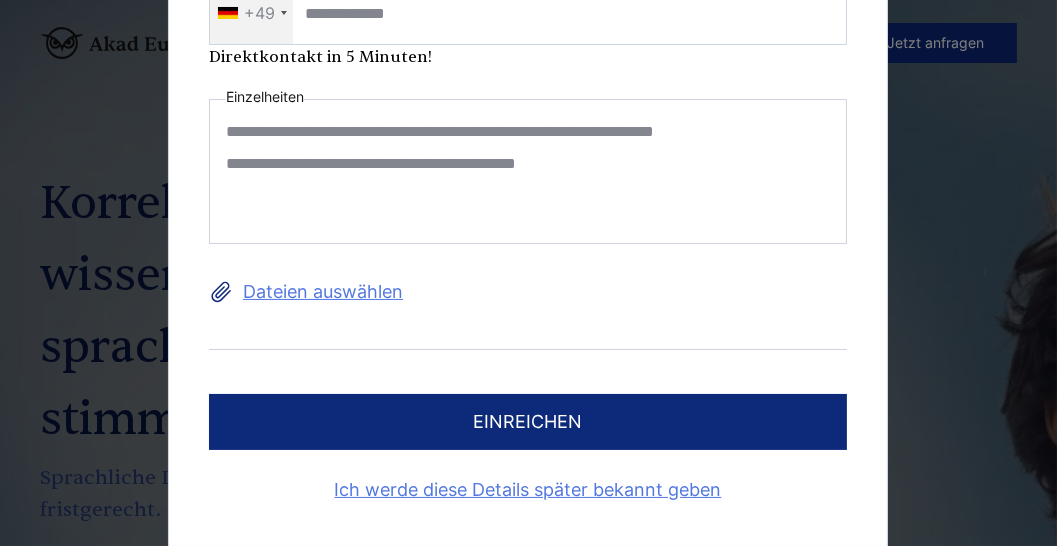 click on "einreichen" at bounding box center (529, 422) 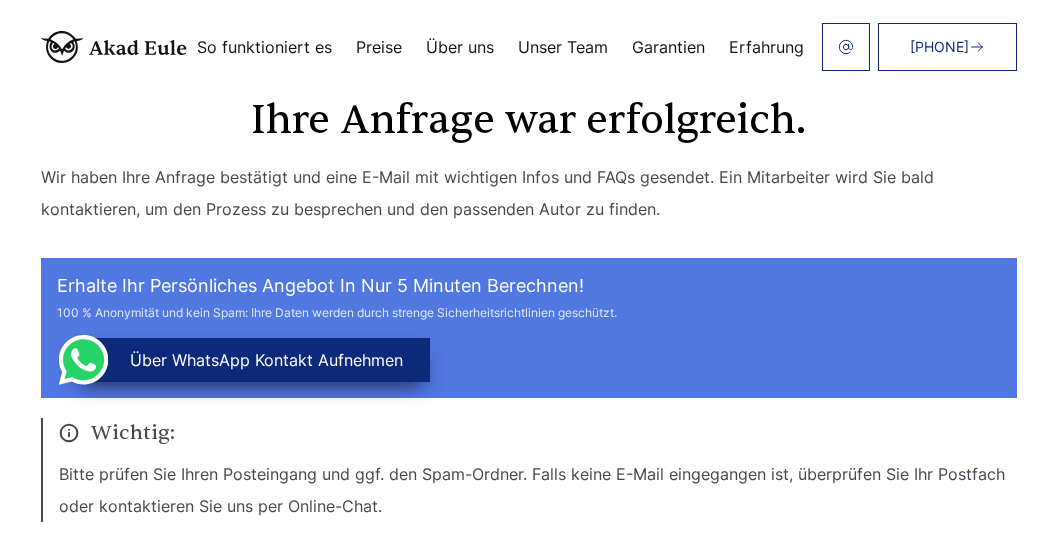 scroll, scrollTop: 0, scrollLeft: 0, axis: both 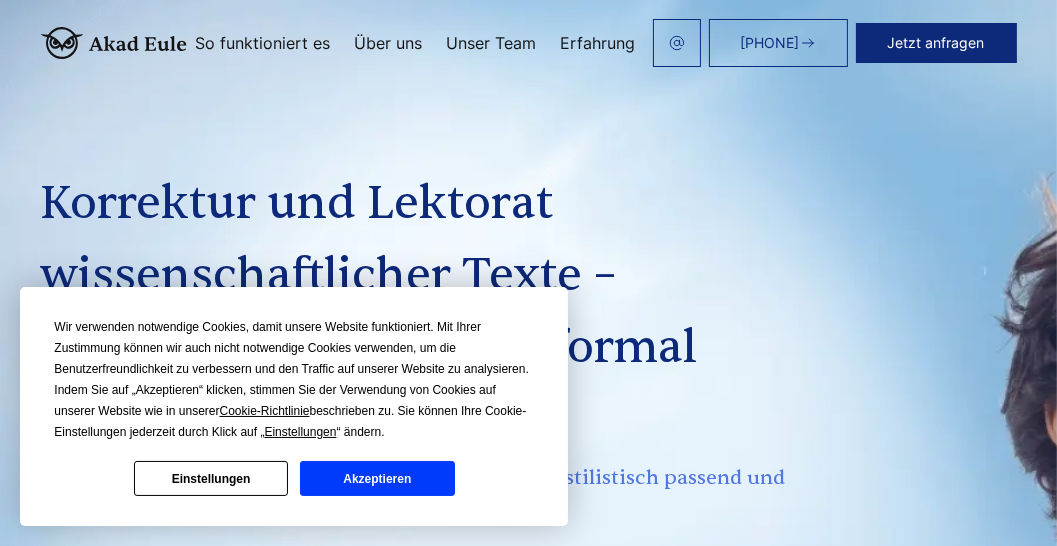 click on "Jetzt anfragen" at bounding box center (936, 43) 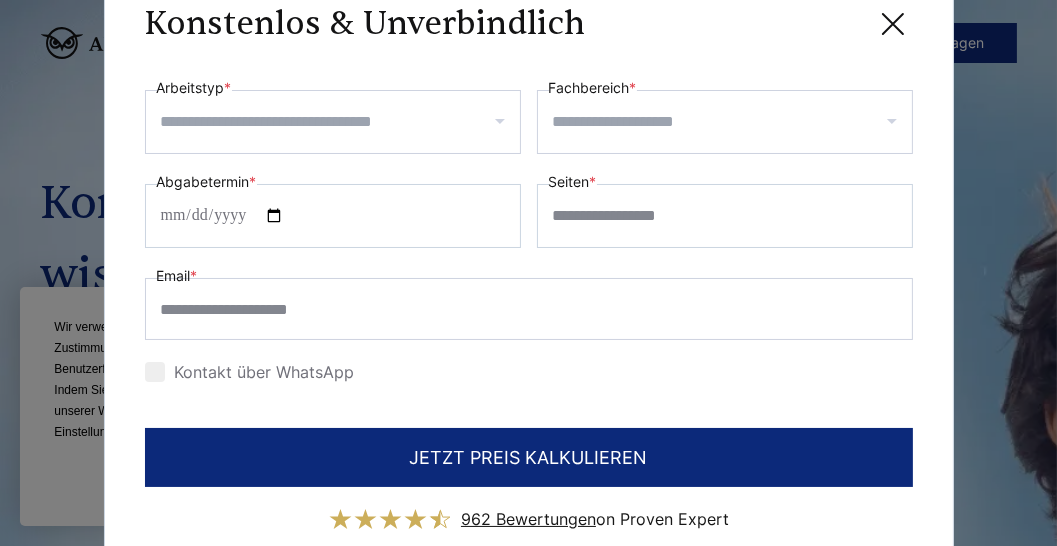 click at bounding box center (725, 122) 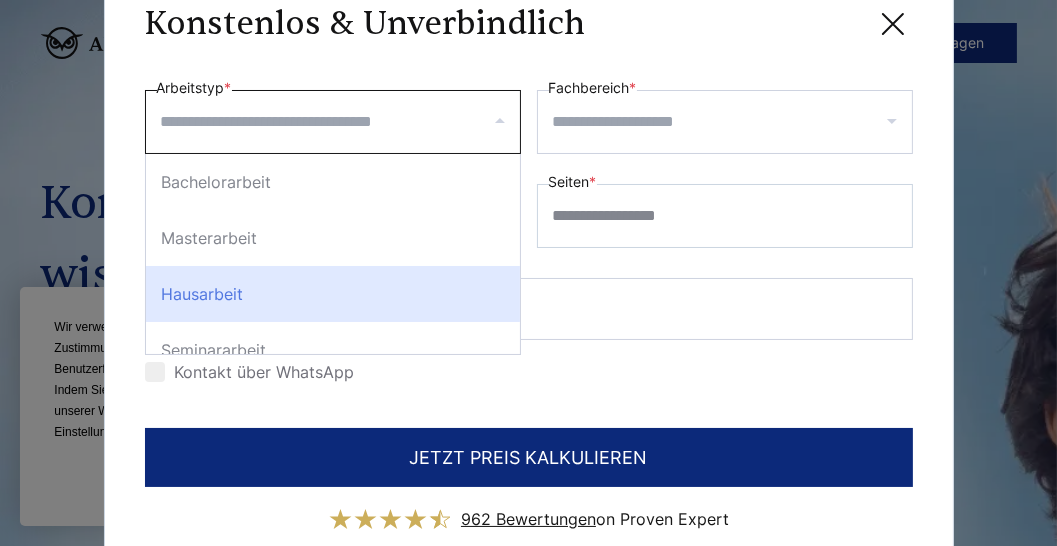 click on "Hausarbeit" at bounding box center (333, 294) 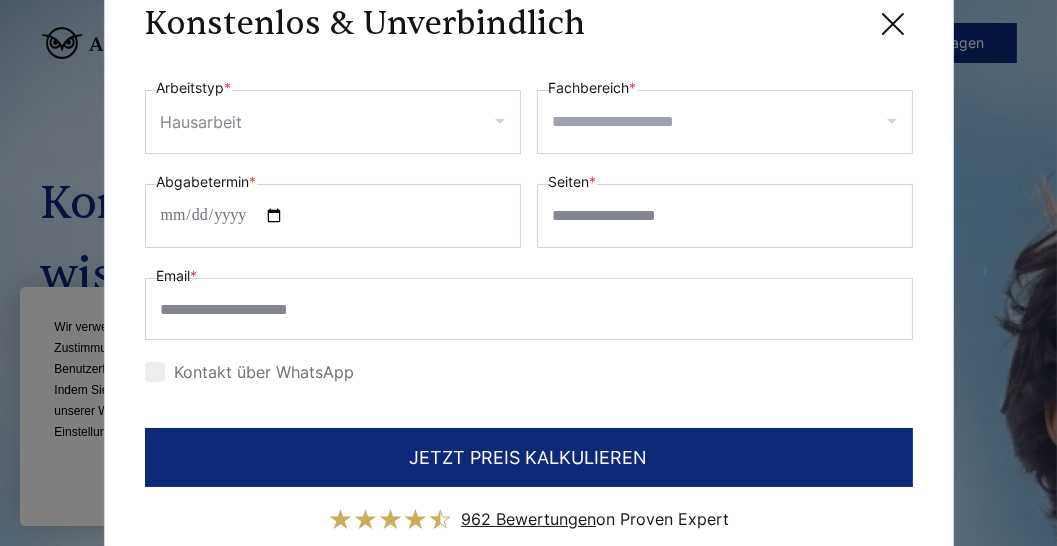 click on "Fachbereich  *" at bounding box center [732, 122] 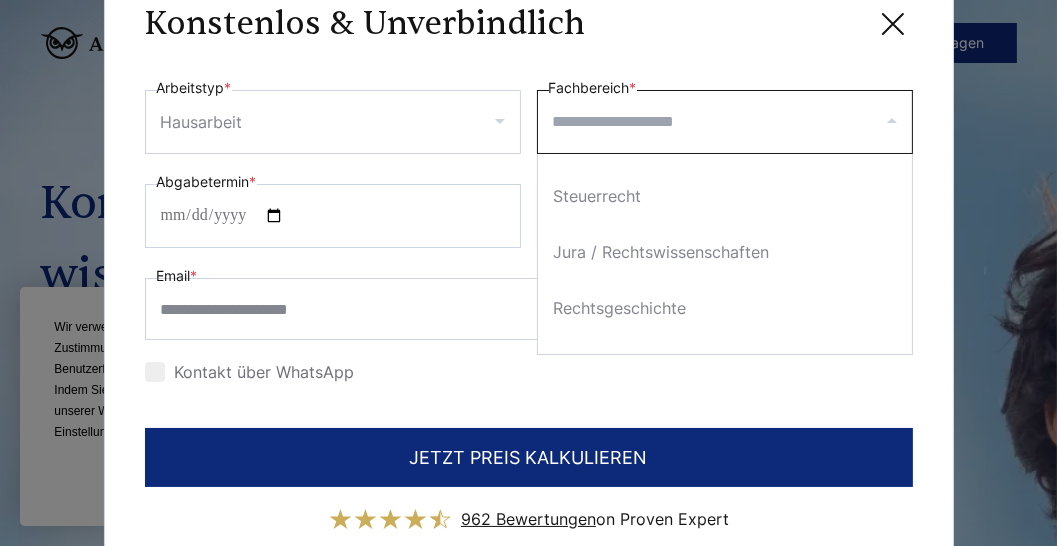 scroll, scrollTop: 1122, scrollLeft: 0, axis: vertical 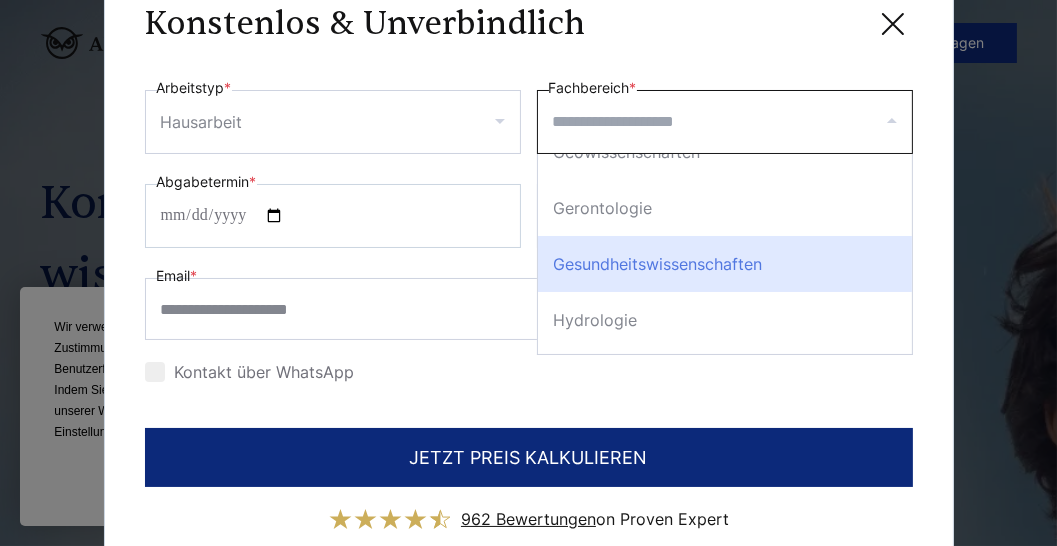 click on "Gesundheitswissenschaften" at bounding box center [725, 264] 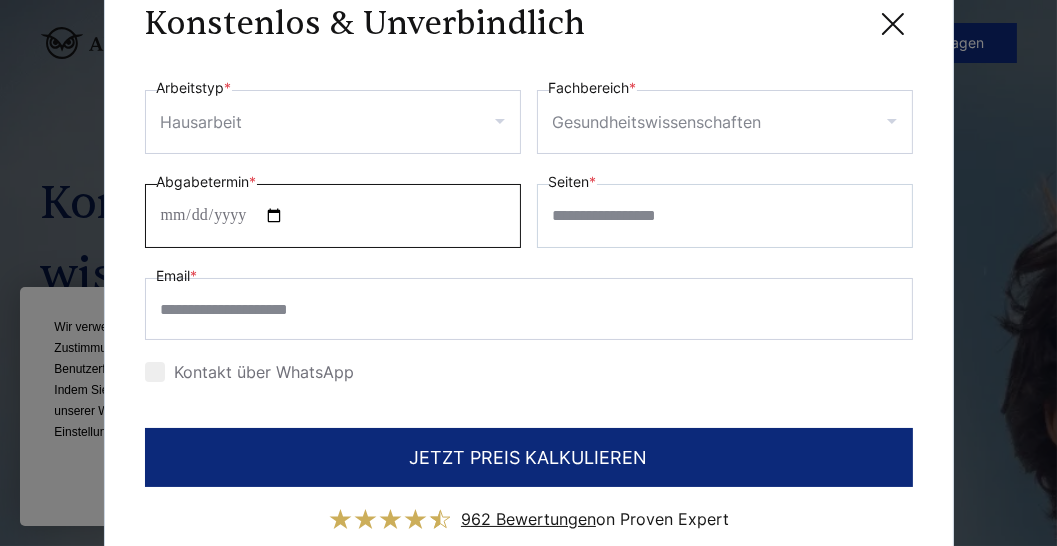 click on "Abgabetermin  *" at bounding box center [333, 216] 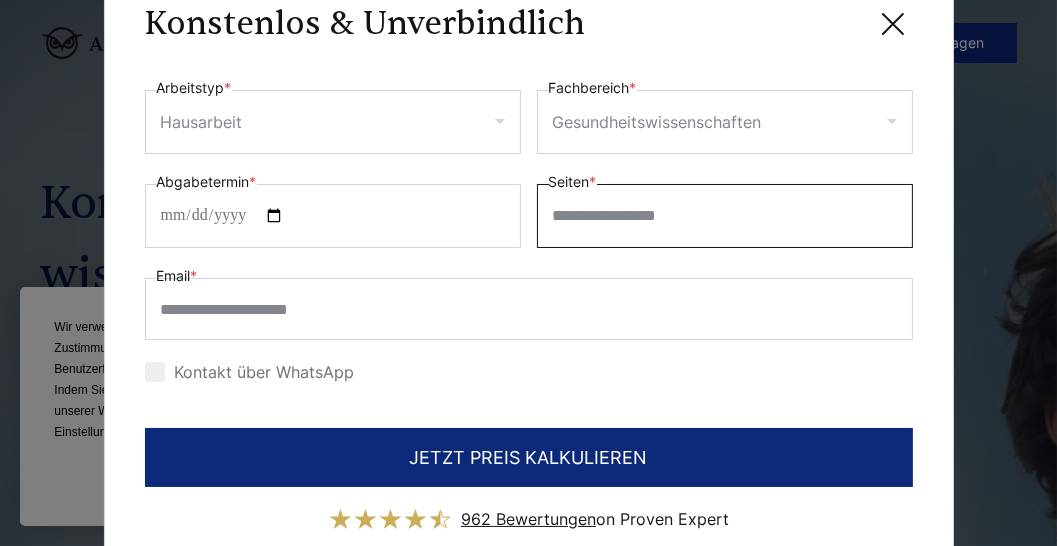 click on "Seiten  *" at bounding box center (725, 216) 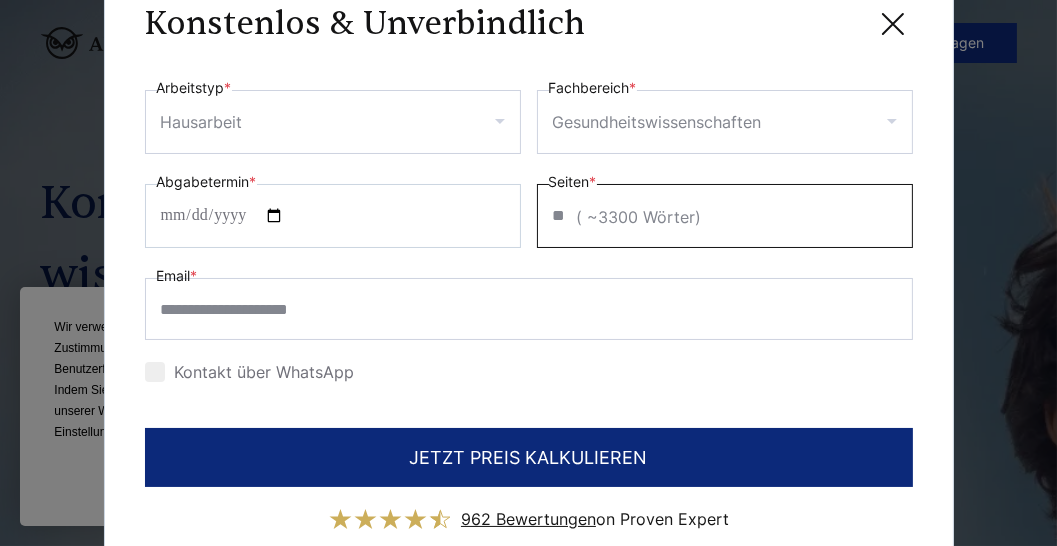 type on "**" 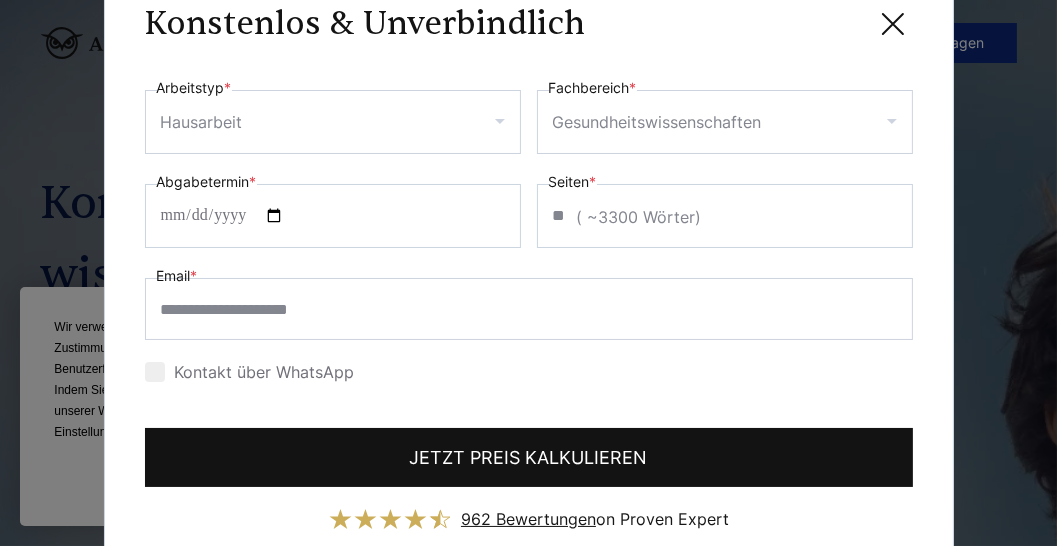 click on "JETZT PREIS KALKULIEREN" at bounding box center (529, 457) 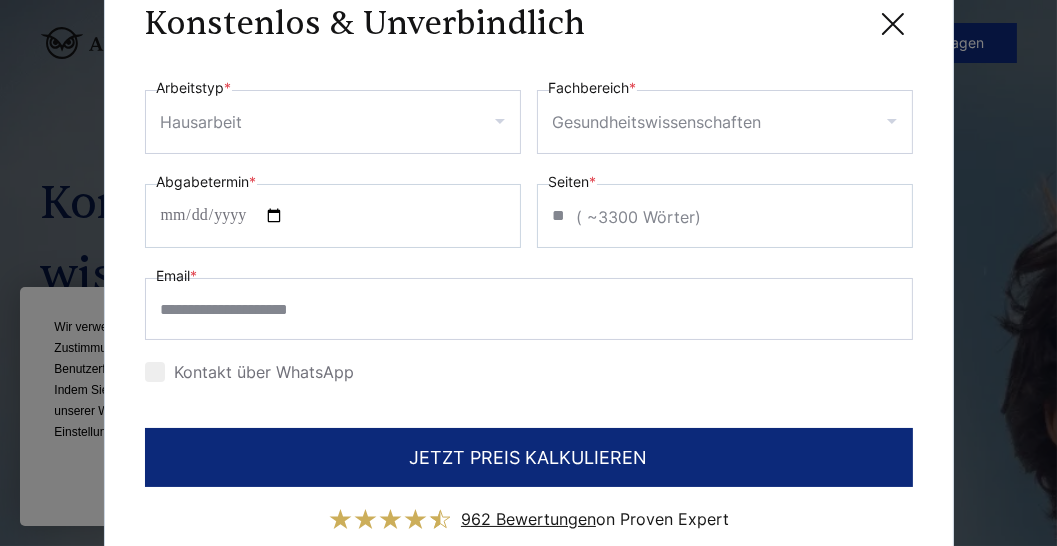scroll, scrollTop: 58, scrollLeft: 0, axis: vertical 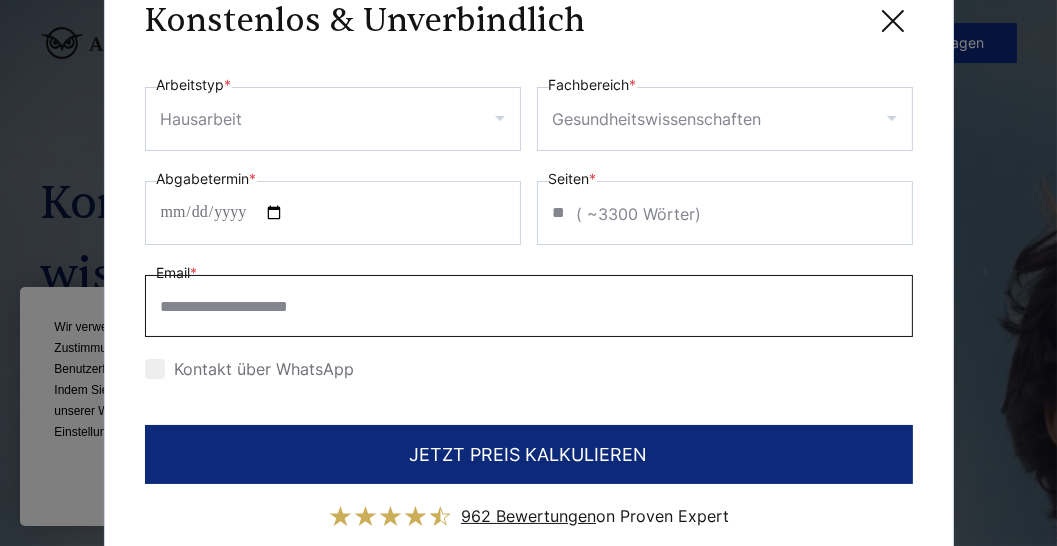 click on "**********" at bounding box center [529, 229] 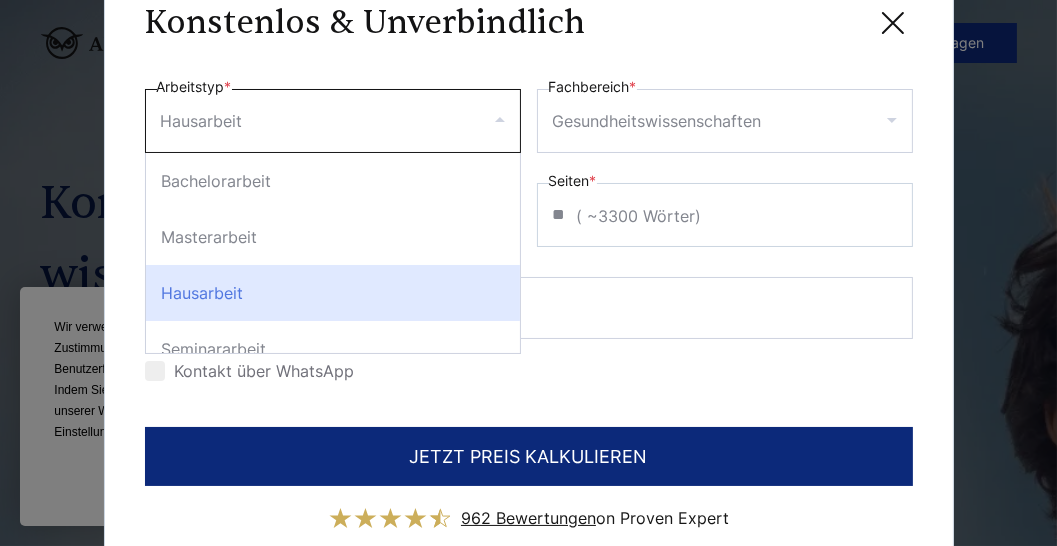 click on "**********" at bounding box center [529, 231] 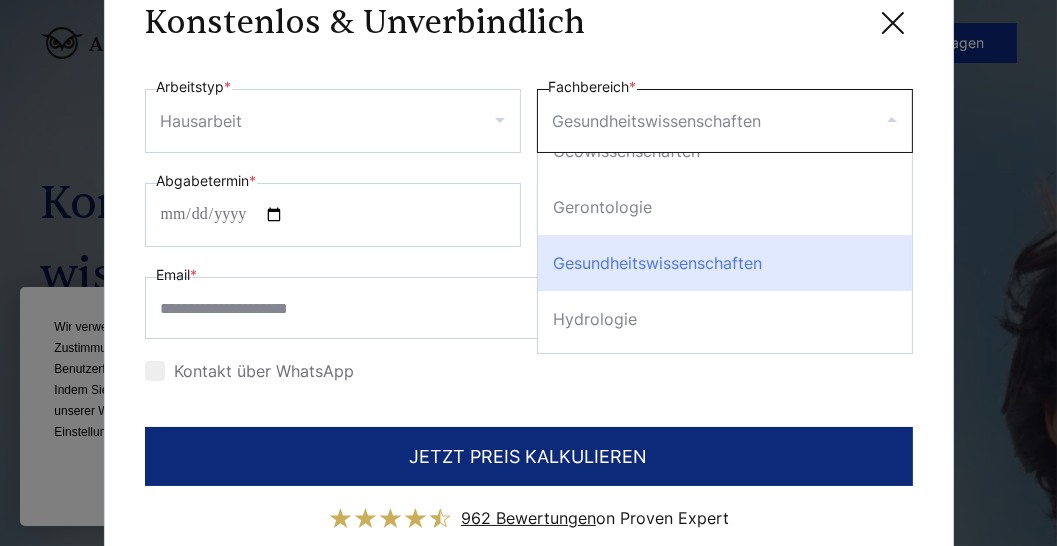 scroll, scrollTop: 0, scrollLeft: 0, axis: both 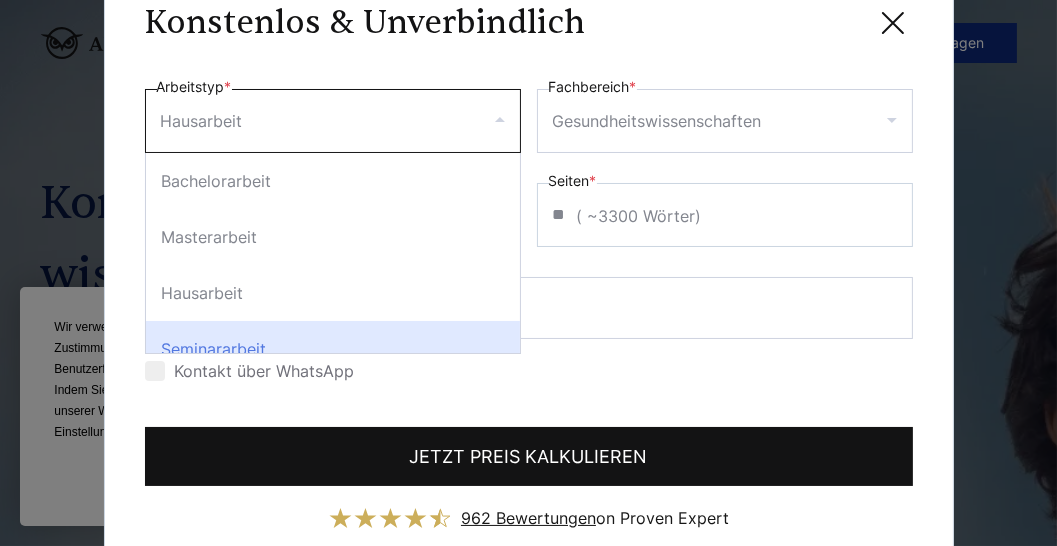 click on "JETZT PREIS KALKULIEREN" at bounding box center (529, 456) 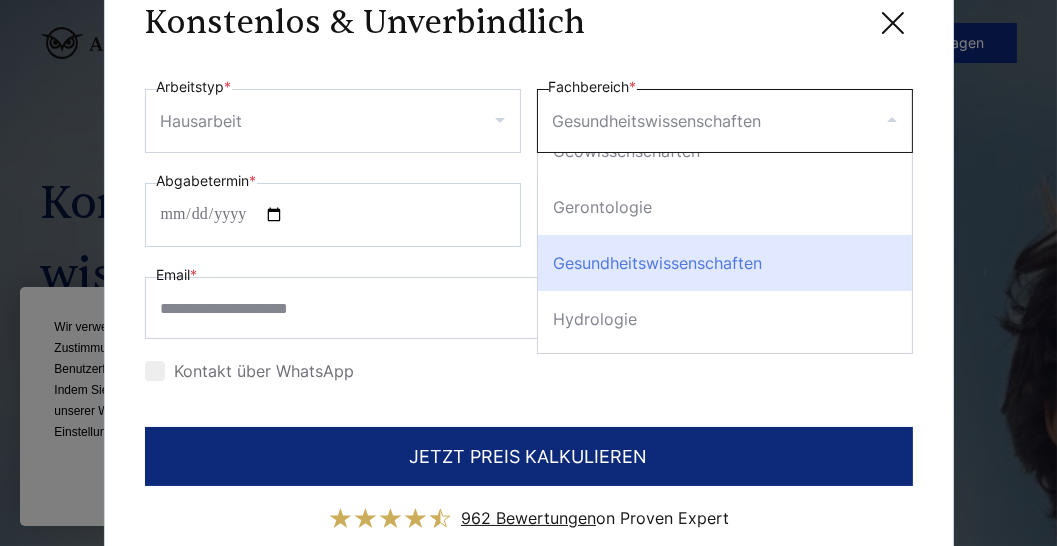 click 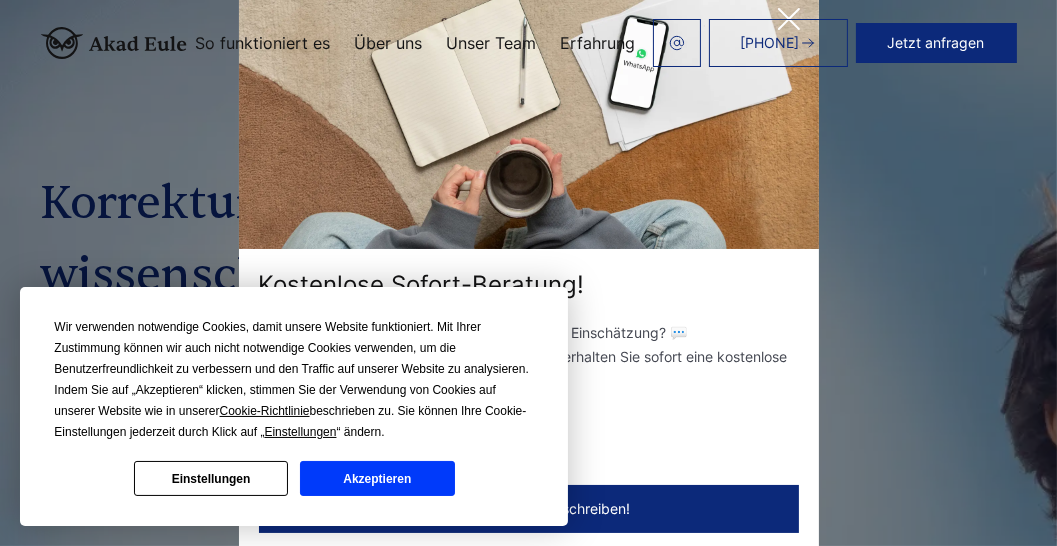 type 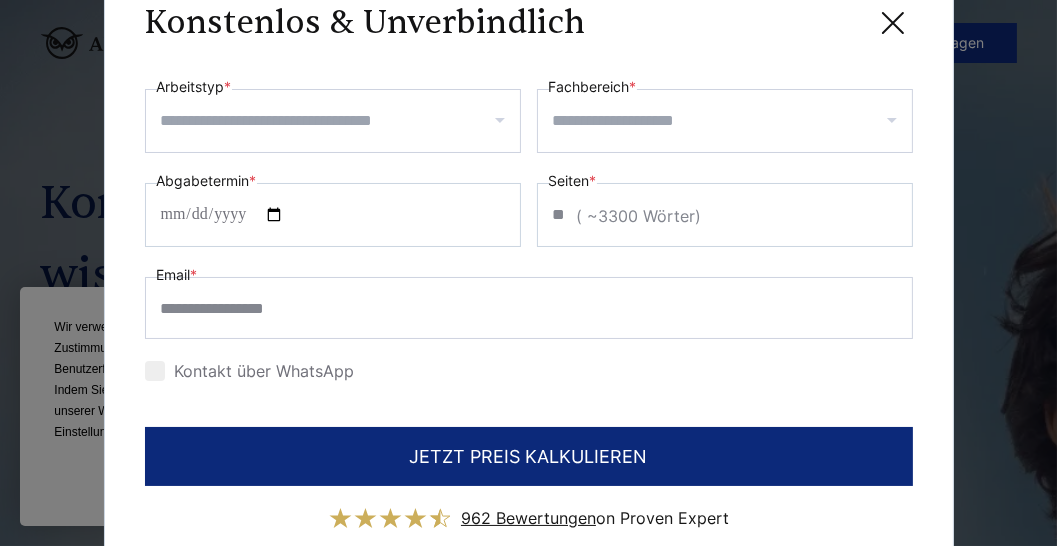 click on "Arbeitstyp  *" at bounding box center [340, 121] 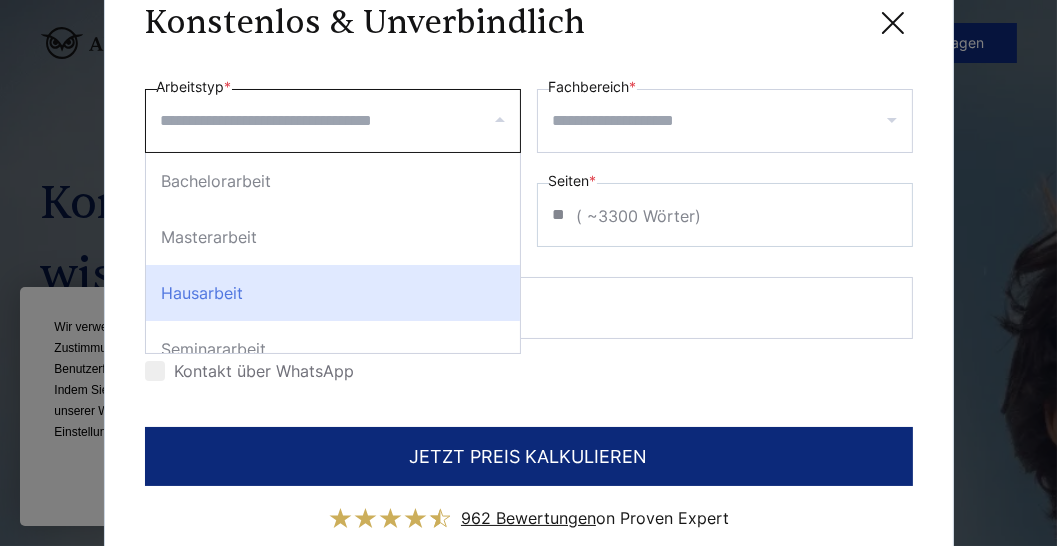 click on "Hausarbeit" at bounding box center (333, 293) 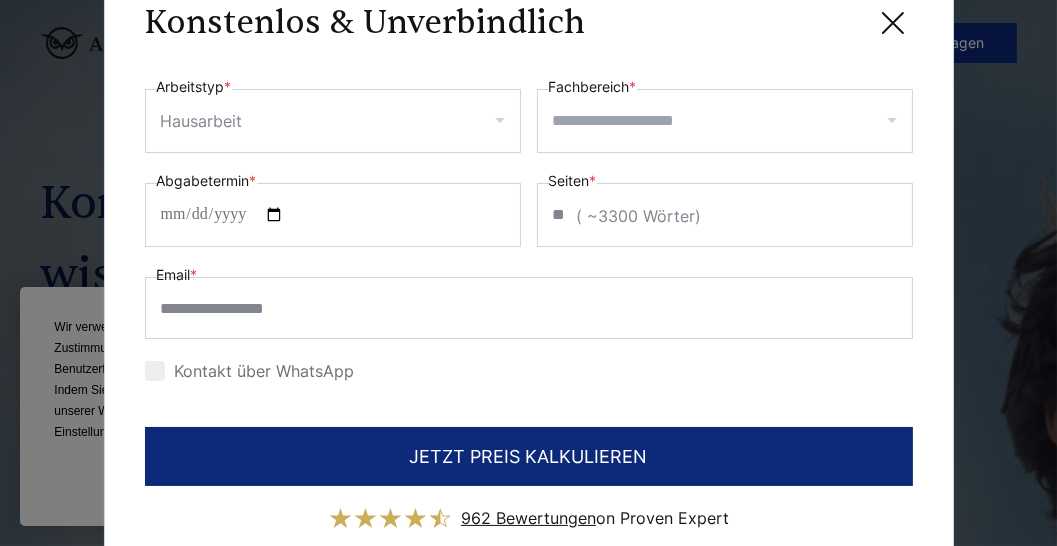 click on "Fachbereich  *" at bounding box center (732, 121) 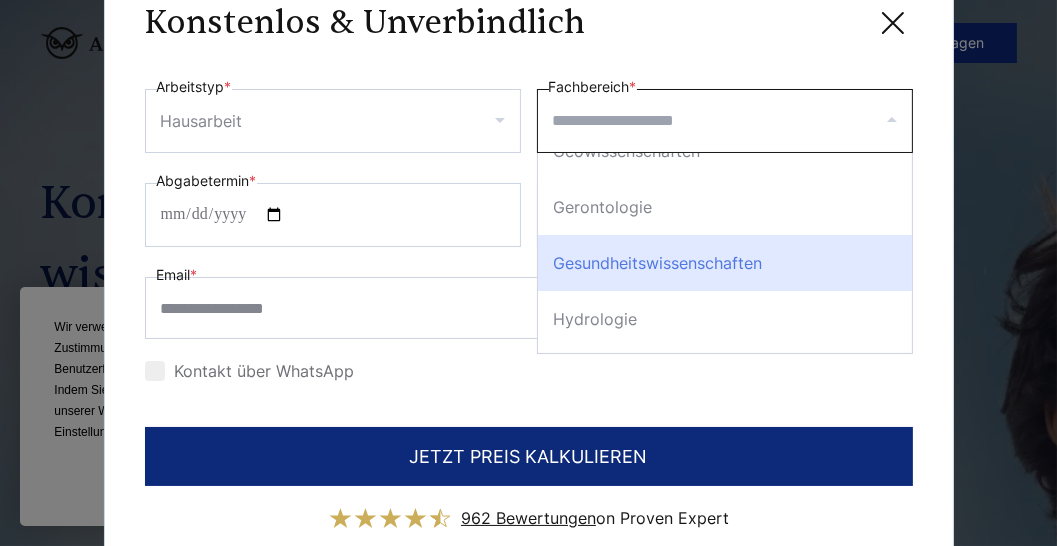 click on "Gesundheitswissenschaften" at bounding box center [725, 263] 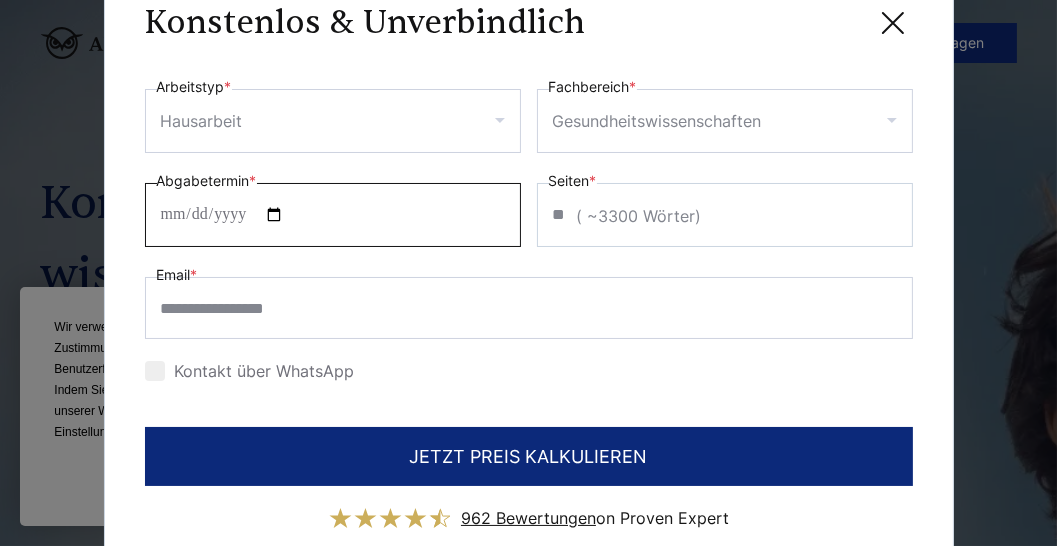 click on "Abgabetermin  *" at bounding box center (333, 215) 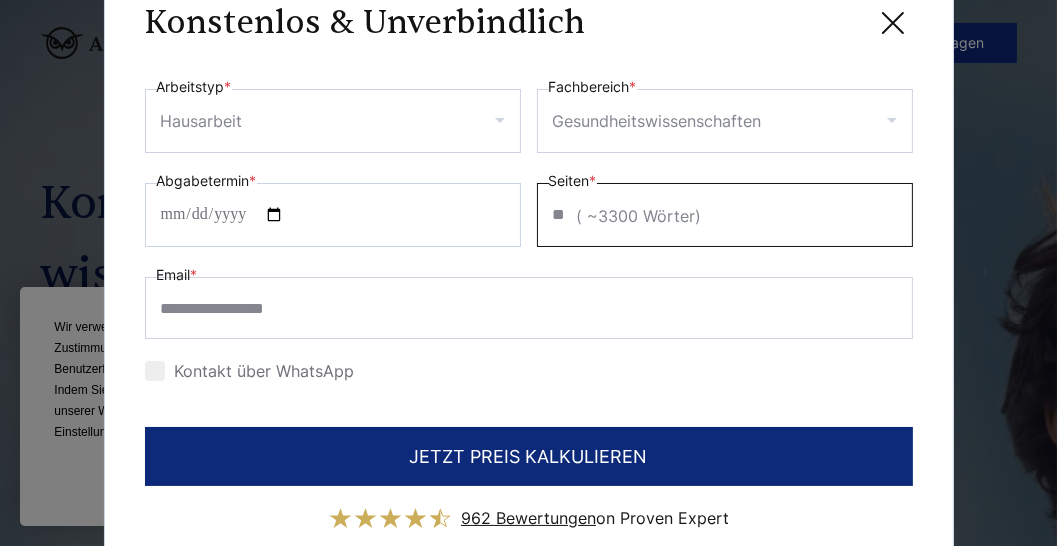 click on "Seiten  *" at bounding box center (725, 215) 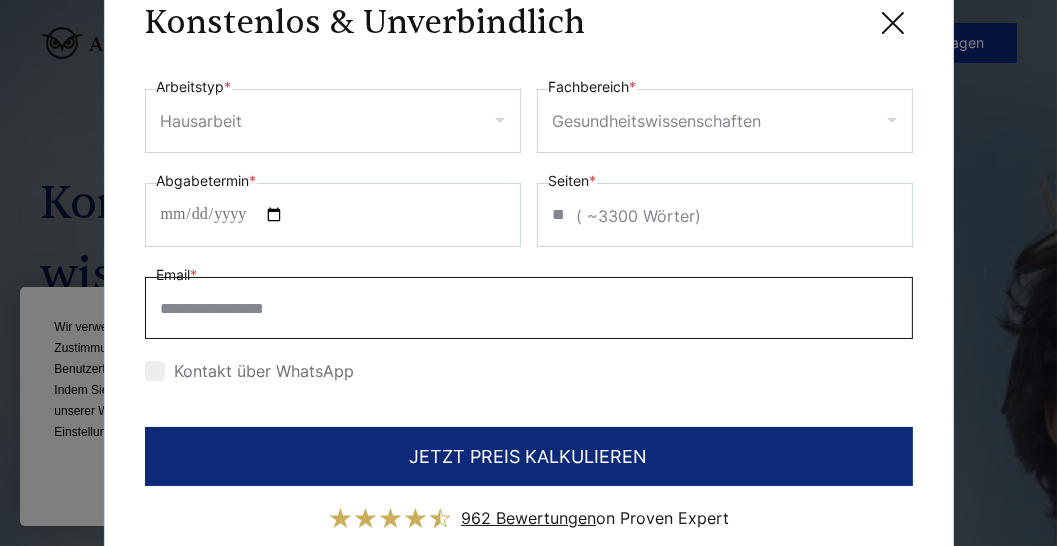 click on "Email  *" at bounding box center [529, 308] 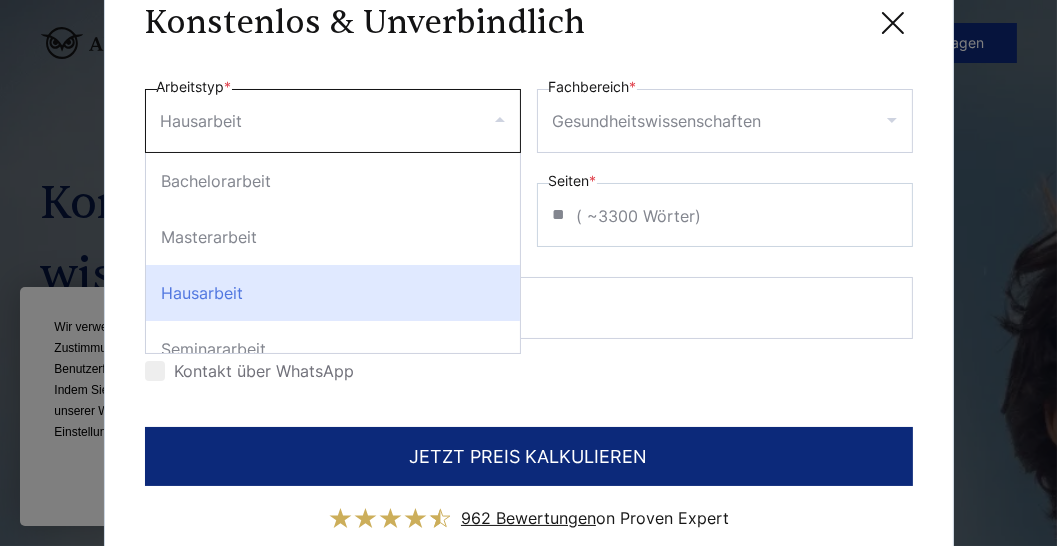click on "Kontakt über WhatsApp" at bounding box center (250, 371) 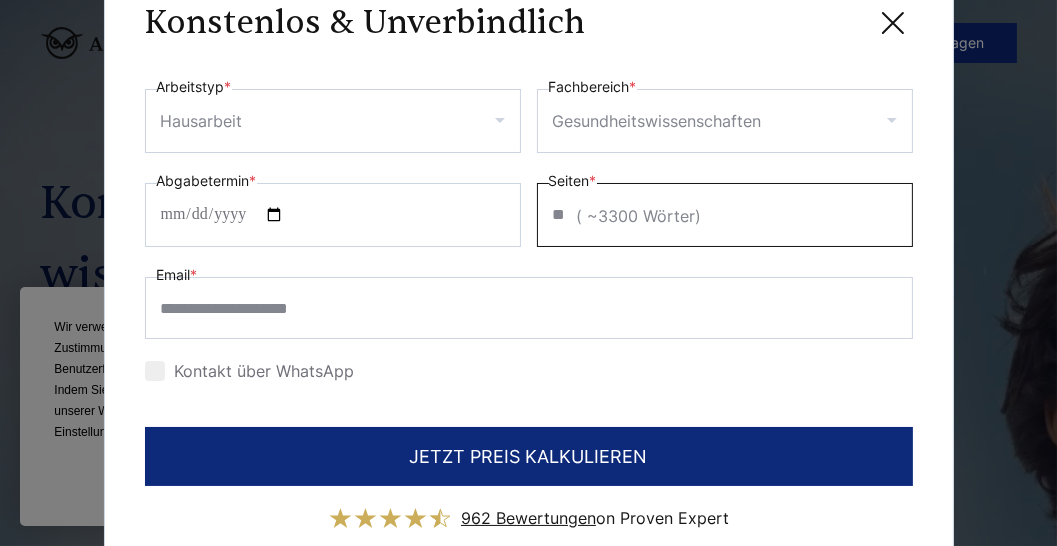 click on "Seiten  *" at bounding box center (725, 215) 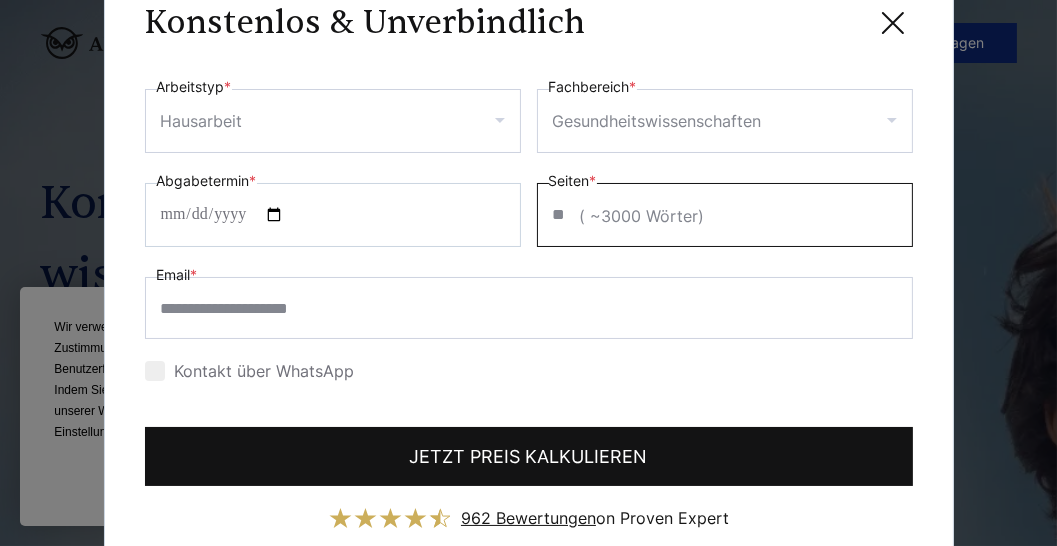 type on "**" 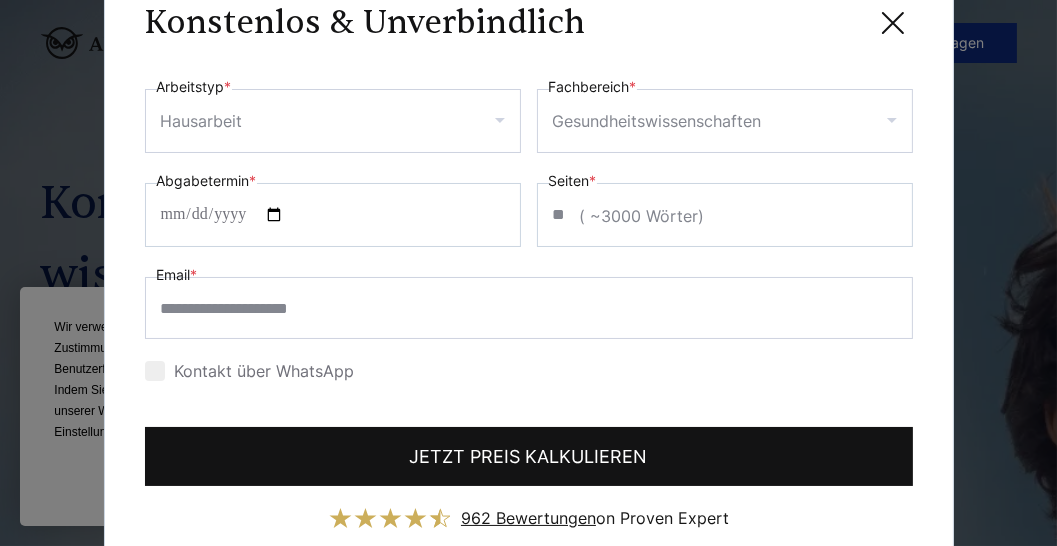 click on "JETZT PREIS KALKULIEREN" at bounding box center [529, 456] 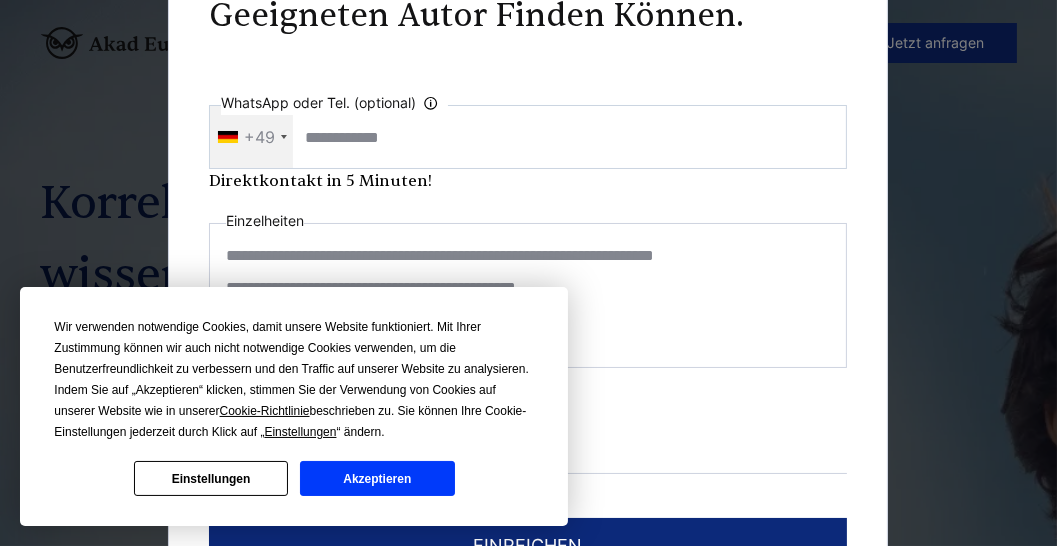 scroll, scrollTop: 0, scrollLeft: 0, axis: both 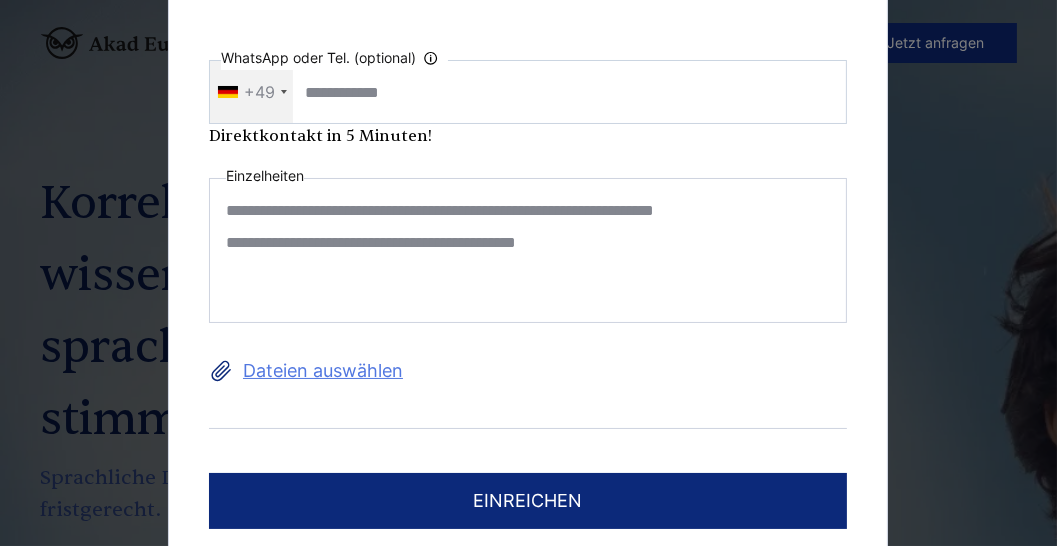 click on "**********" at bounding box center [528, 273] 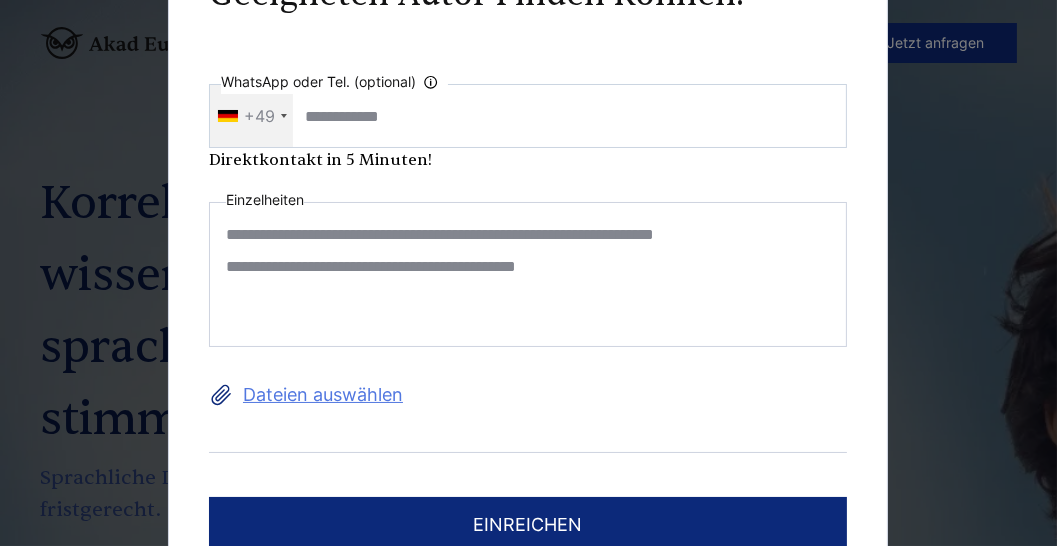 scroll, scrollTop: 0, scrollLeft: 0, axis: both 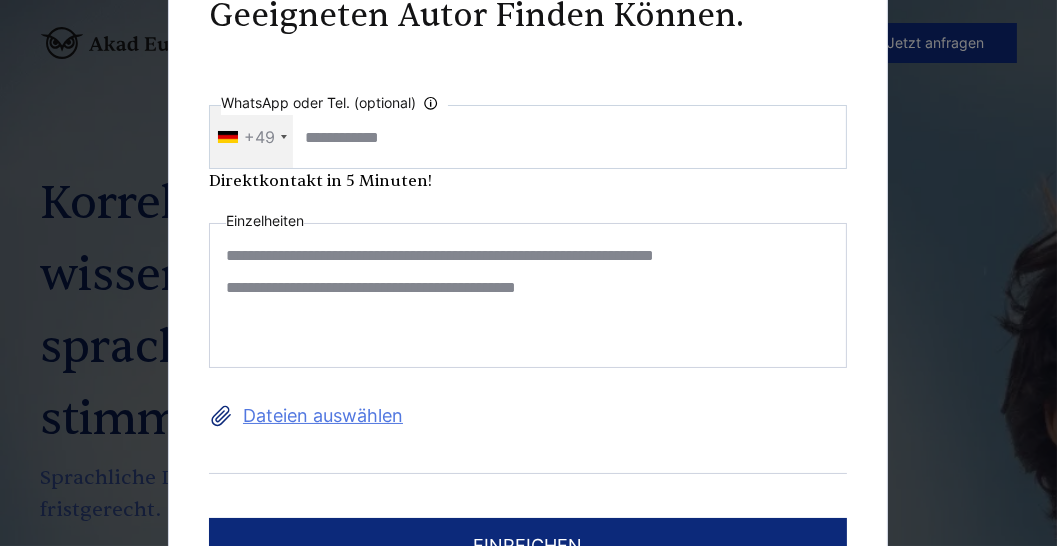 click on "**********" at bounding box center [528, 273] 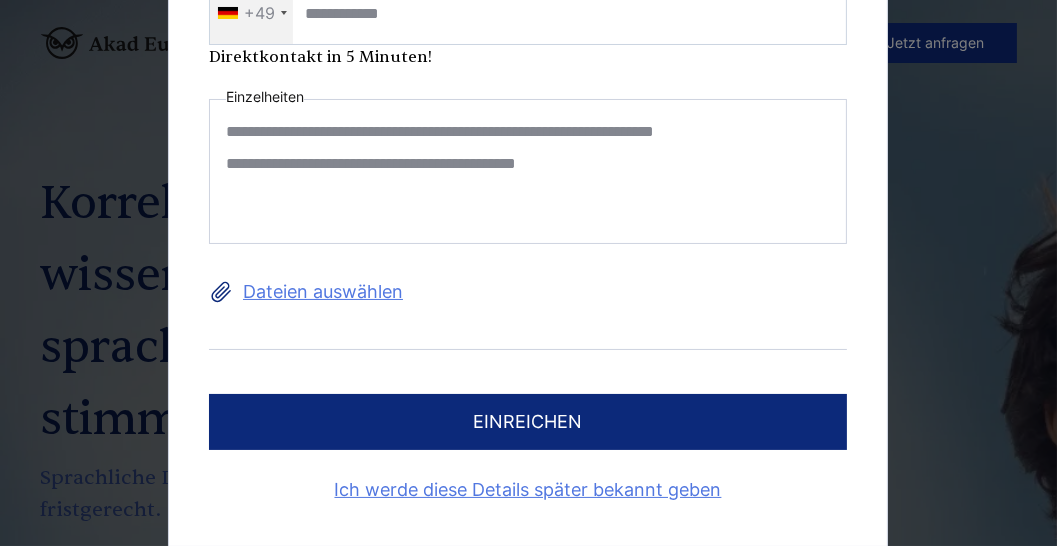 scroll, scrollTop: 0, scrollLeft: 0, axis: both 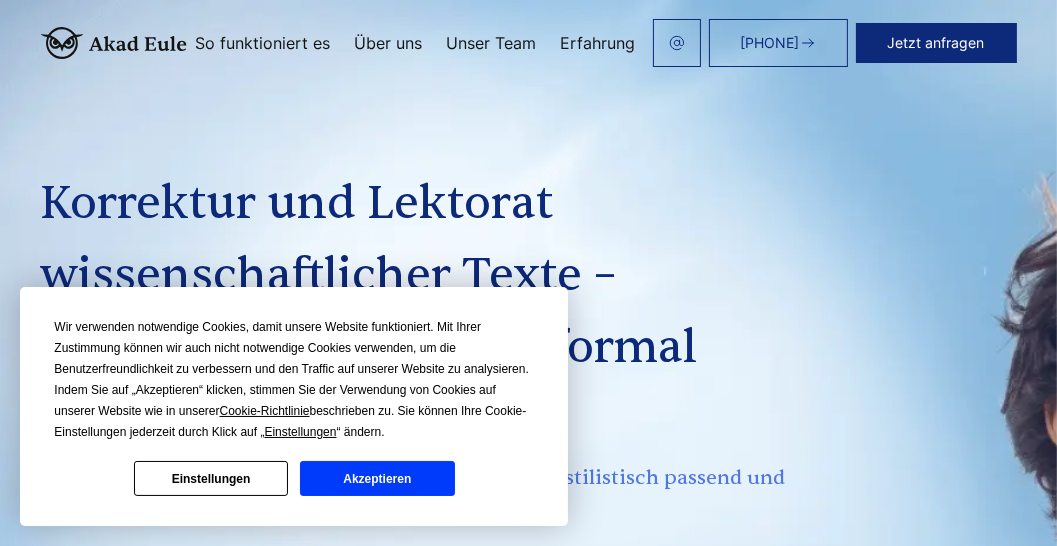 click on "Jetzt anfragen" at bounding box center (936, 43) 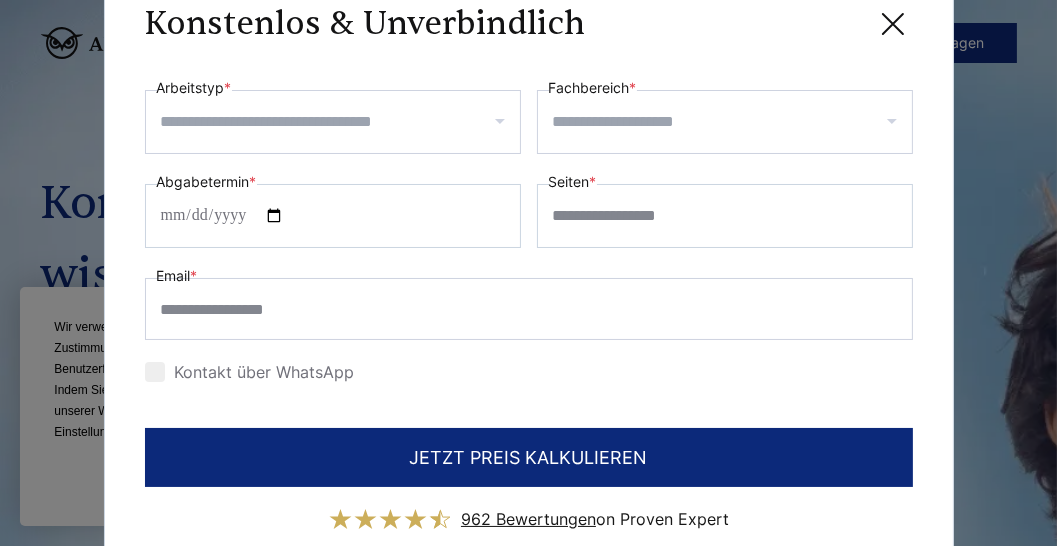 click on "Arbeitstyp  *" at bounding box center (340, 122) 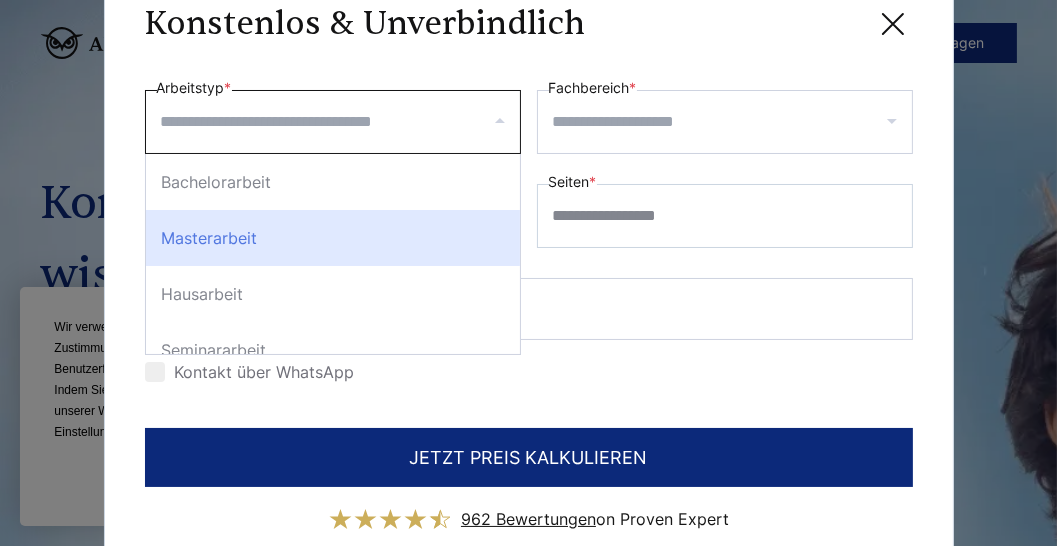 click on "Masterarbeit" at bounding box center [333, 238] 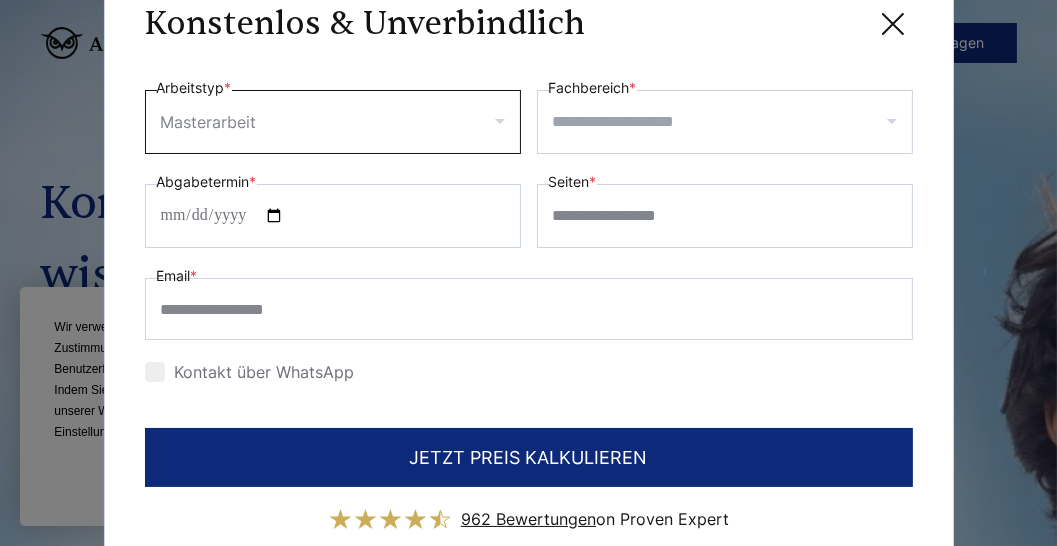 click on "Arbeitstyp  *" at bounding box center (388, 122) 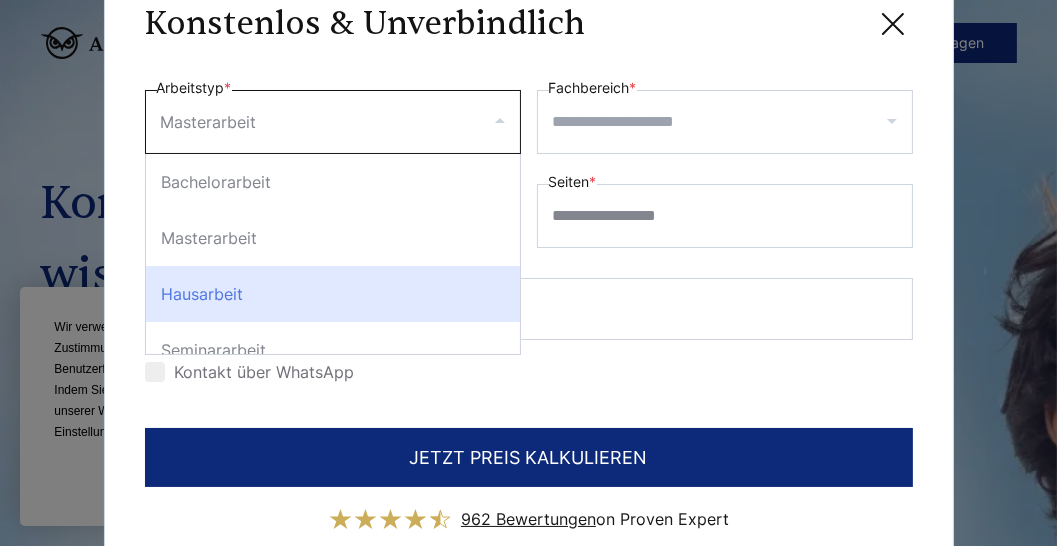 click on "Hausarbeit" at bounding box center (333, 294) 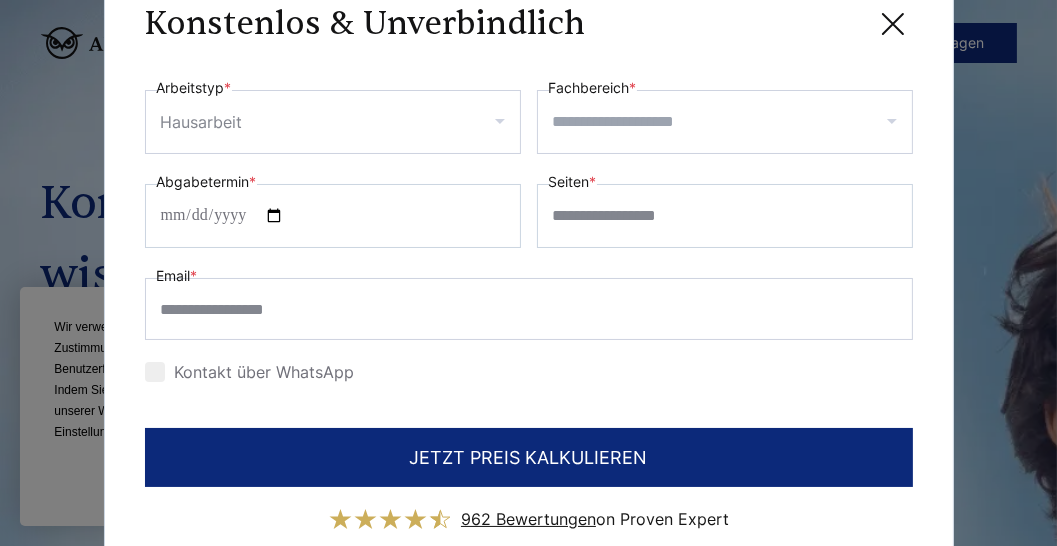 click on "Fachbereich  *" at bounding box center (732, 122) 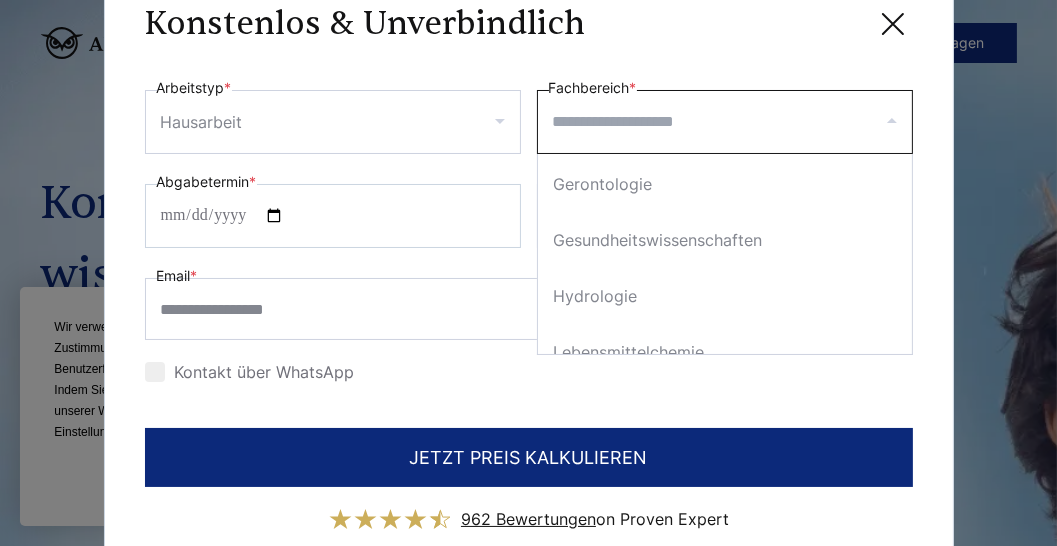 scroll, scrollTop: 2299, scrollLeft: 0, axis: vertical 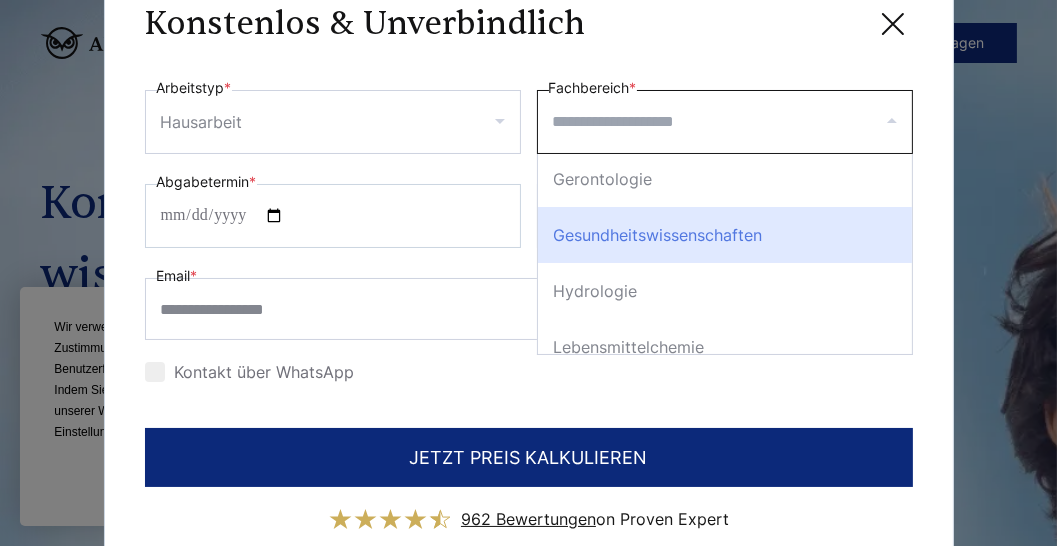 click on "Gesundheitswissenschaften" at bounding box center [725, 235] 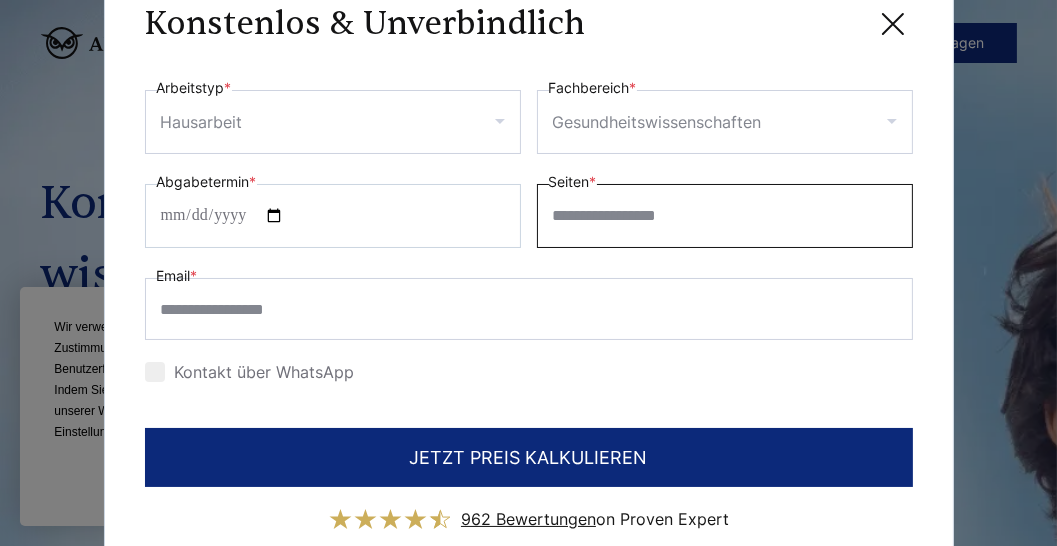 click on "Seiten  *" at bounding box center (725, 216) 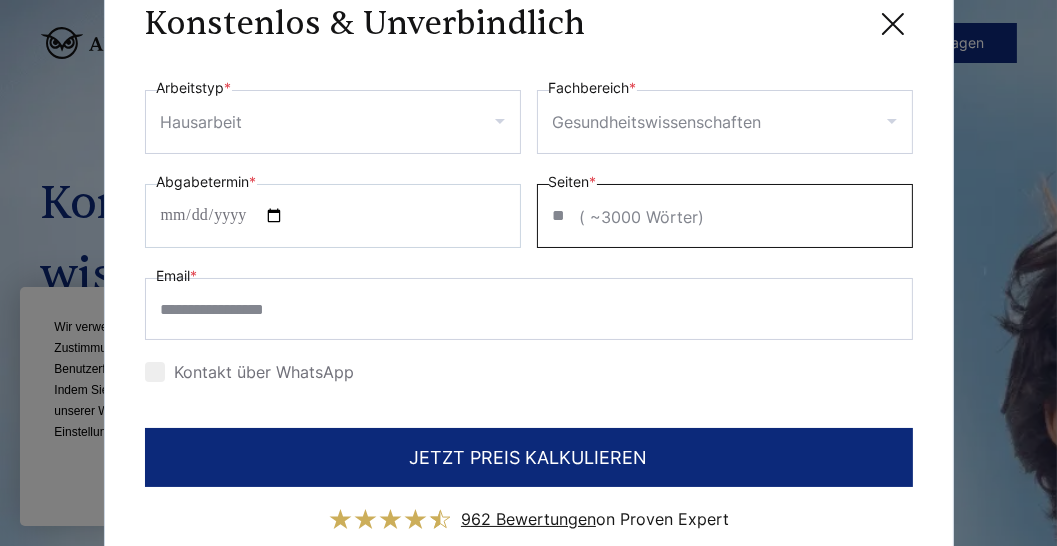 type on "**" 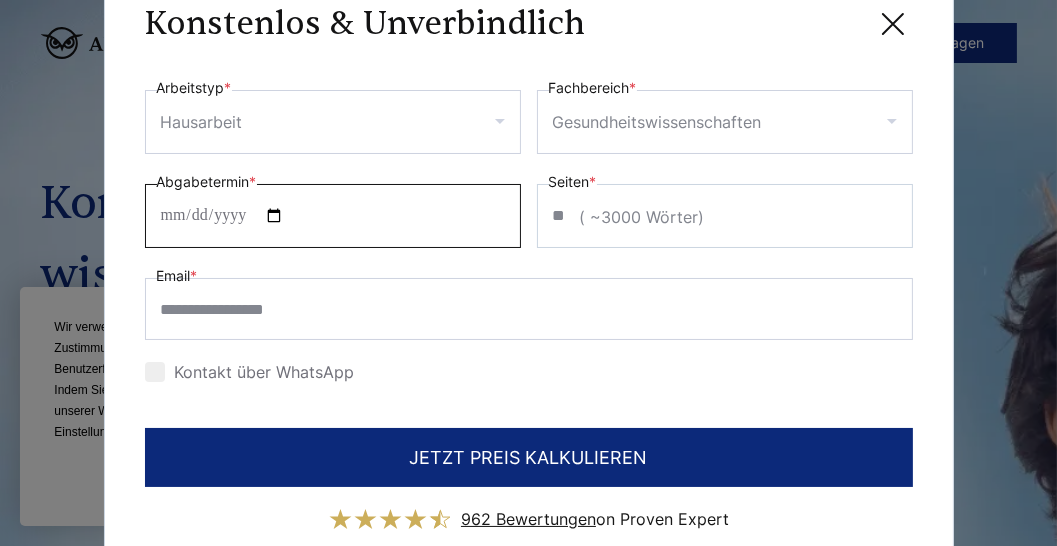 click on "Abgabetermin  *" at bounding box center (333, 216) 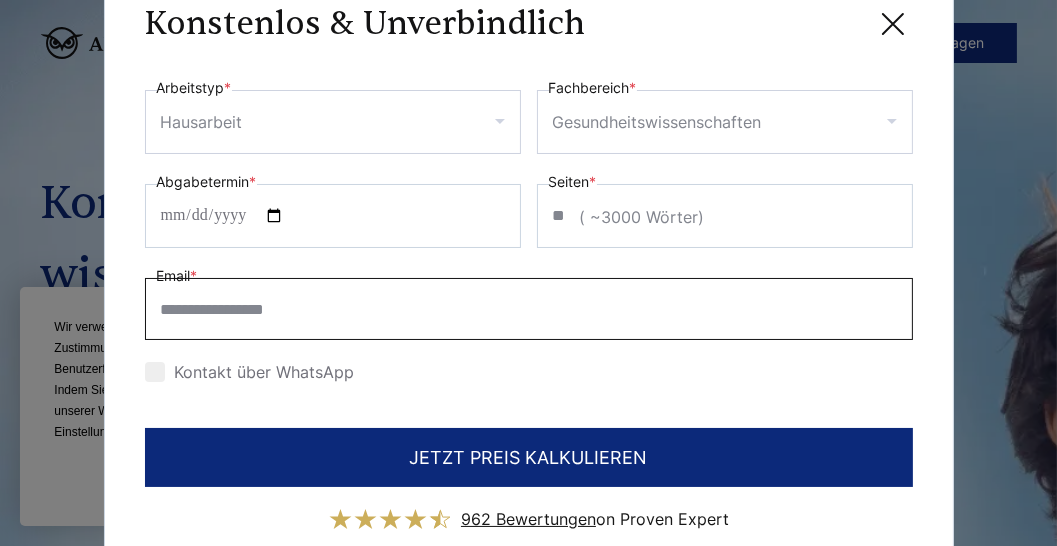 scroll, scrollTop: 1, scrollLeft: 0, axis: vertical 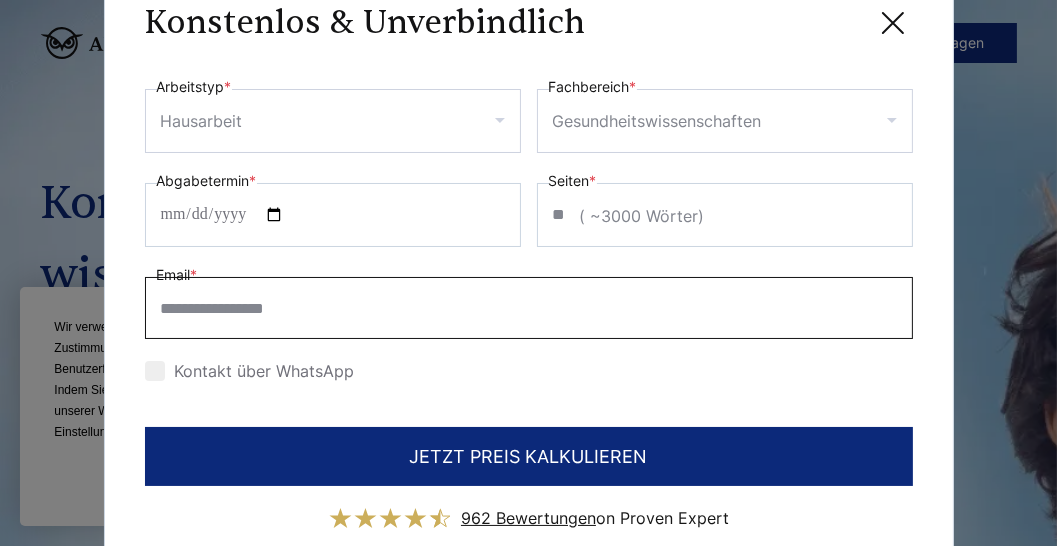 click on "Email  *" at bounding box center (529, 308) 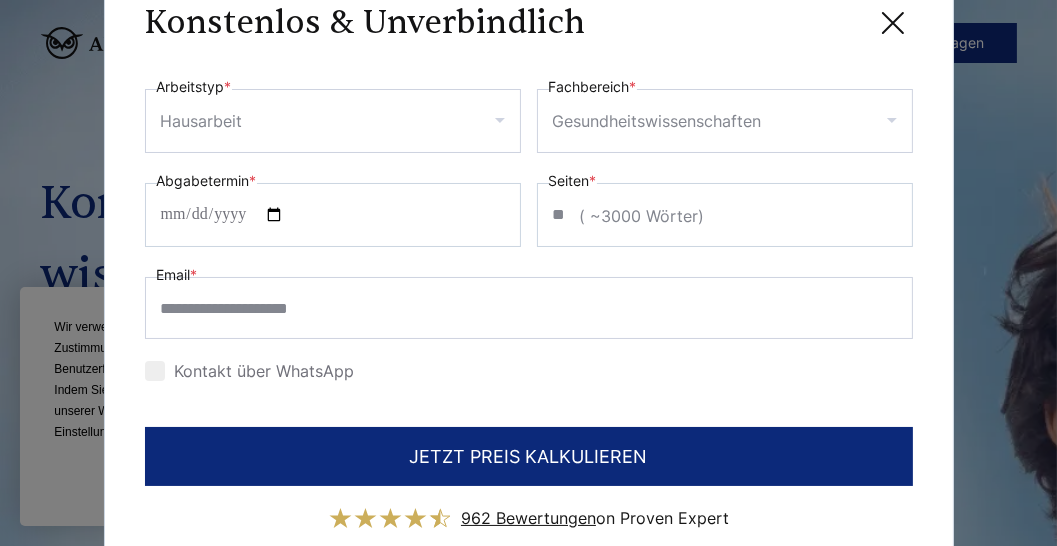 click at bounding box center [155, 371] 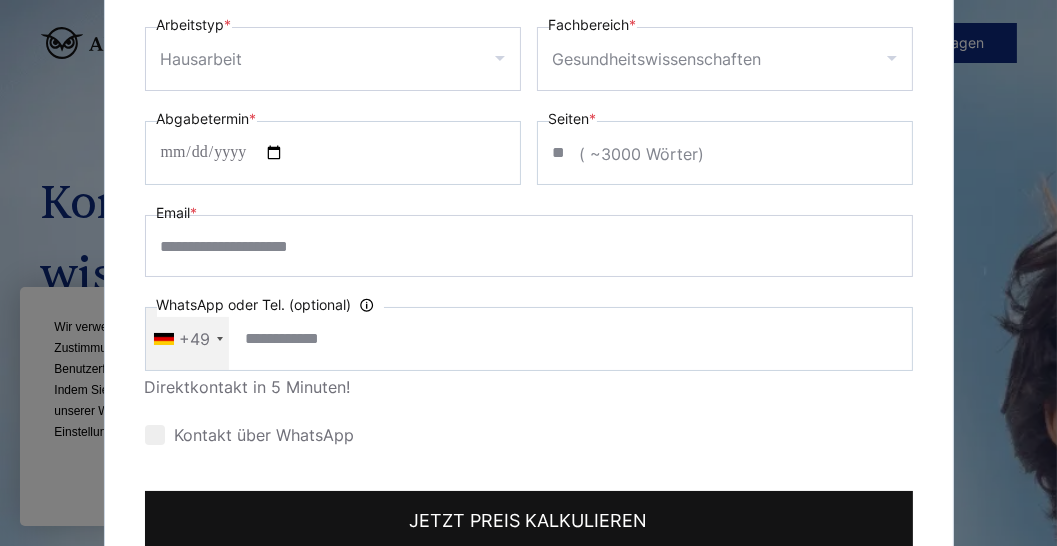click on "JETZT PREIS KALKULIEREN" at bounding box center (529, 520) 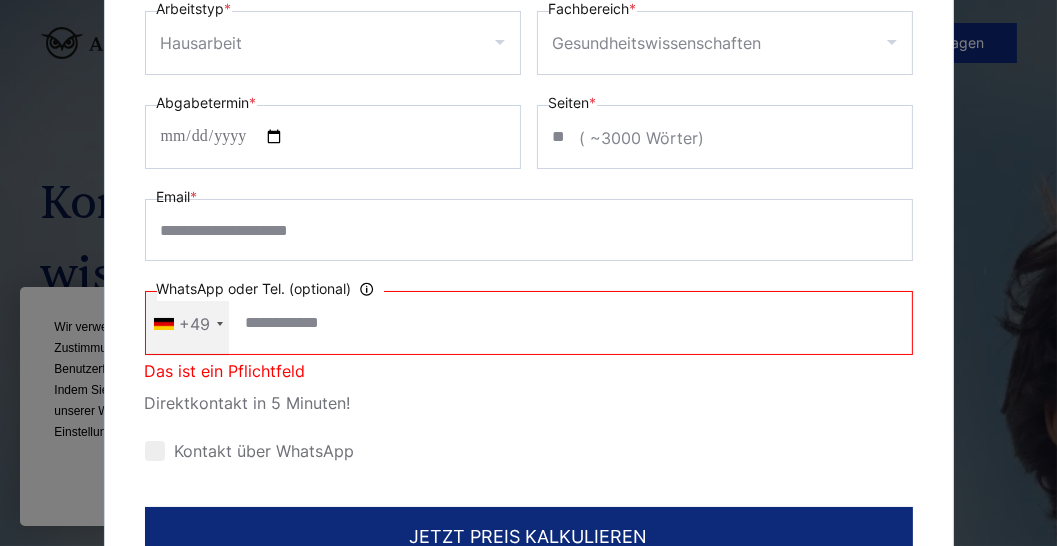 click on "WhatsApp oder Tel. (optional)
Ihre Daten werden nicht an Dritte weitergegeben" at bounding box center [529, 323] 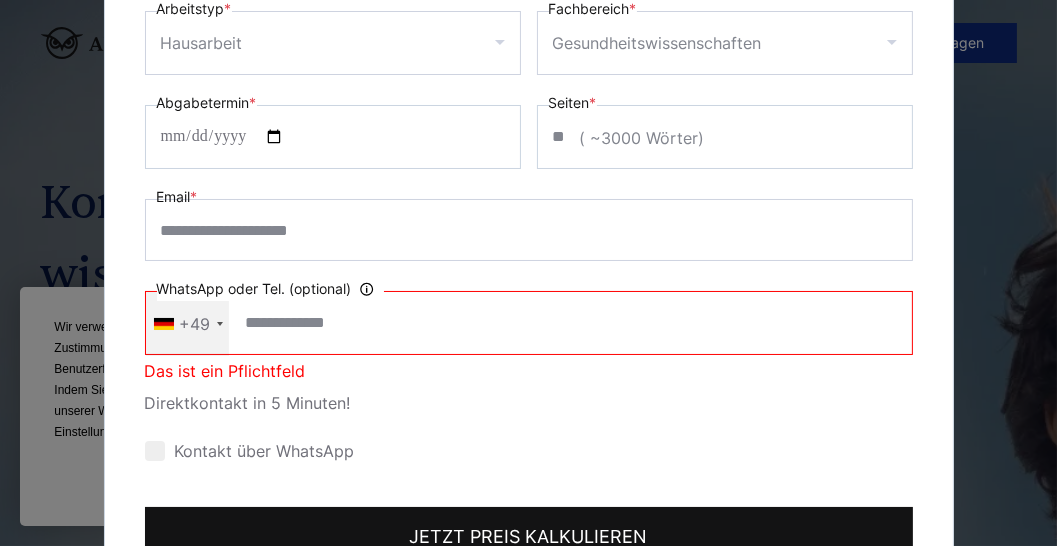 type on "**********" 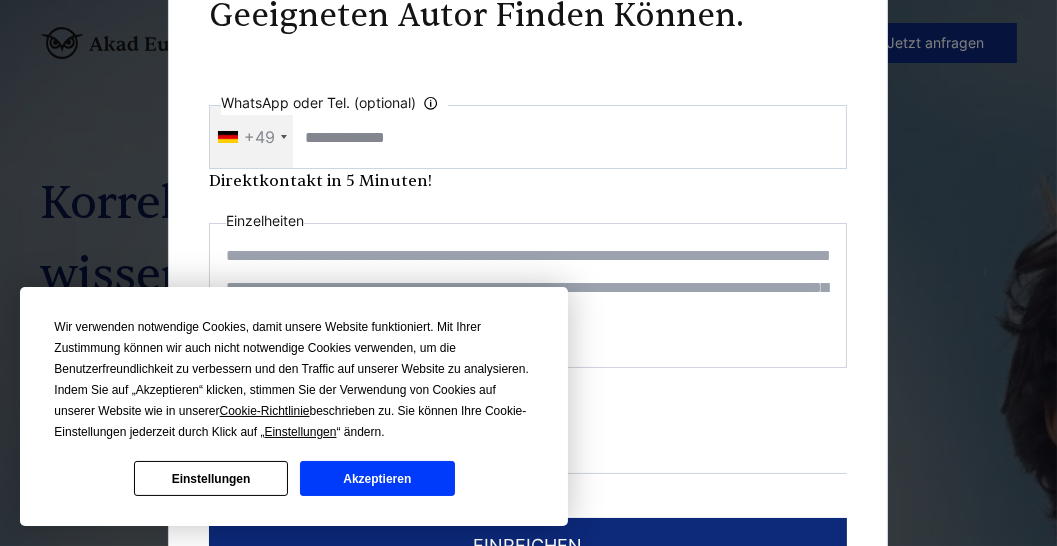 scroll, scrollTop: 0, scrollLeft: 0, axis: both 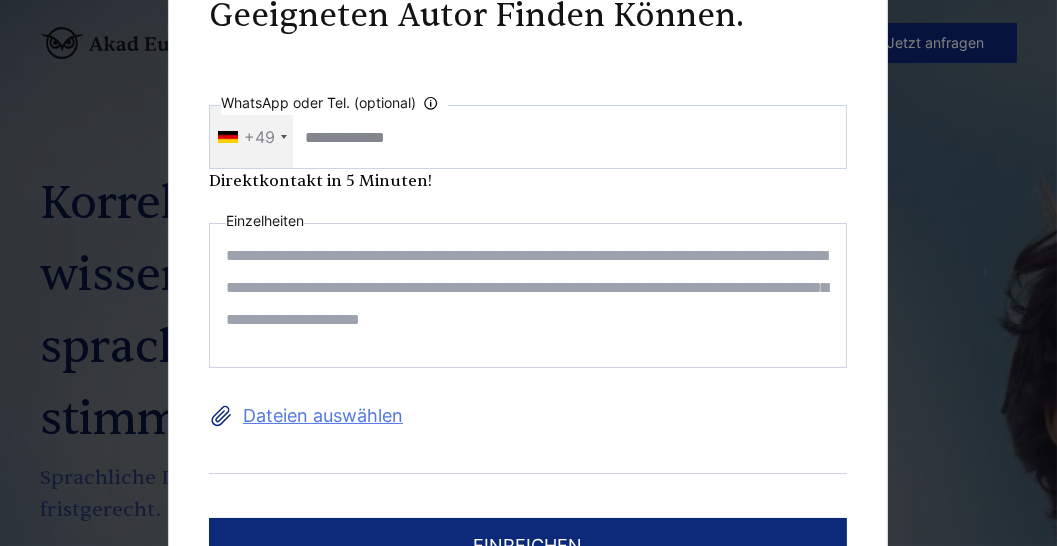 click at bounding box center [529, 295] 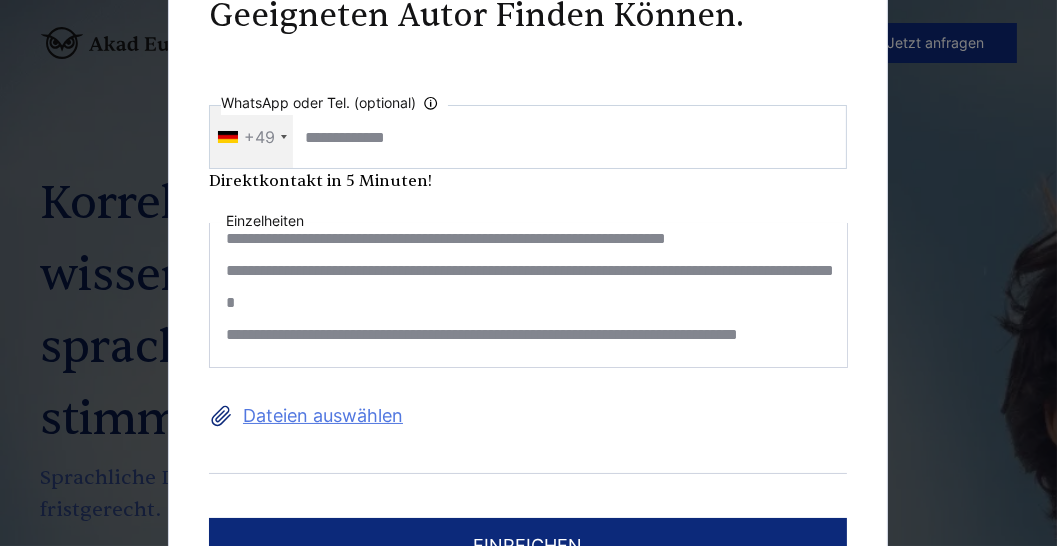 scroll, scrollTop: 816, scrollLeft: 0, axis: vertical 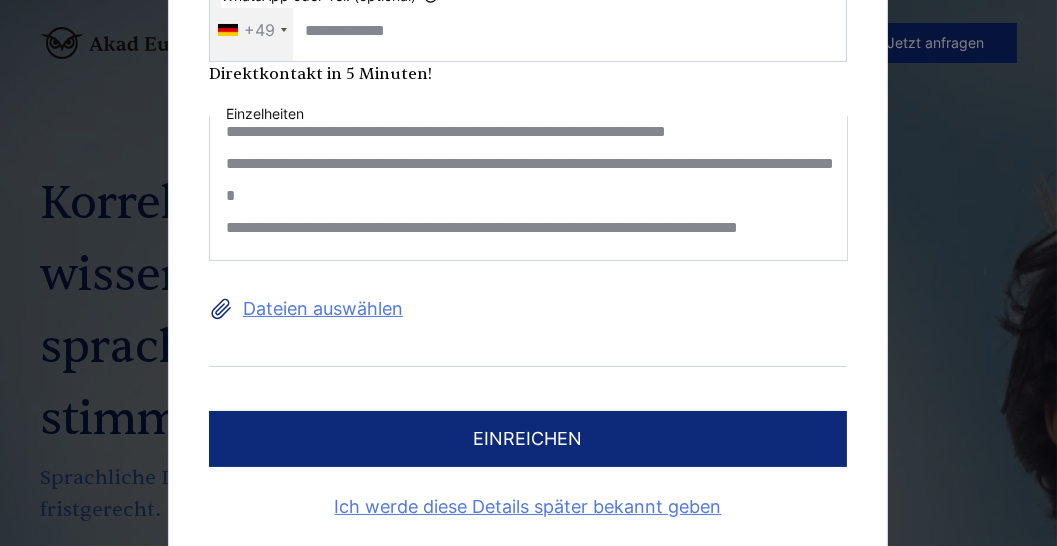type on "**********" 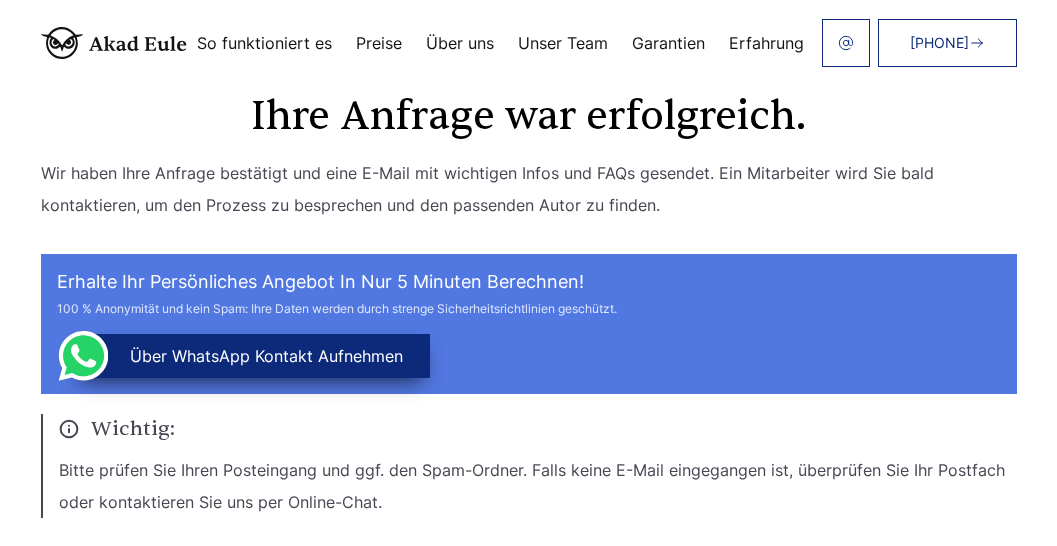 scroll, scrollTop: 0, scrollLeft: 0, axis: both 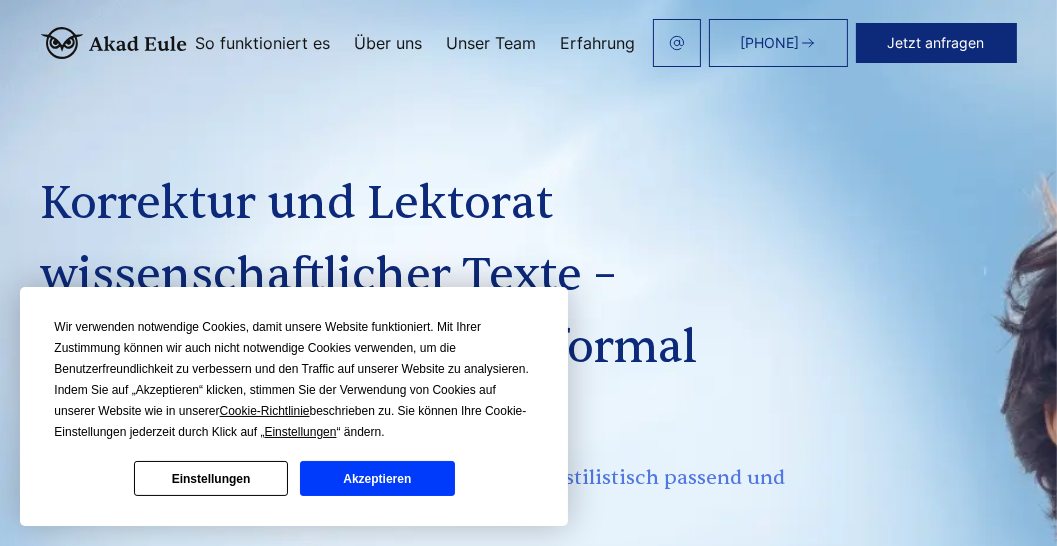 click on "Jetzt anfragen" at bounding box center [936, 43] 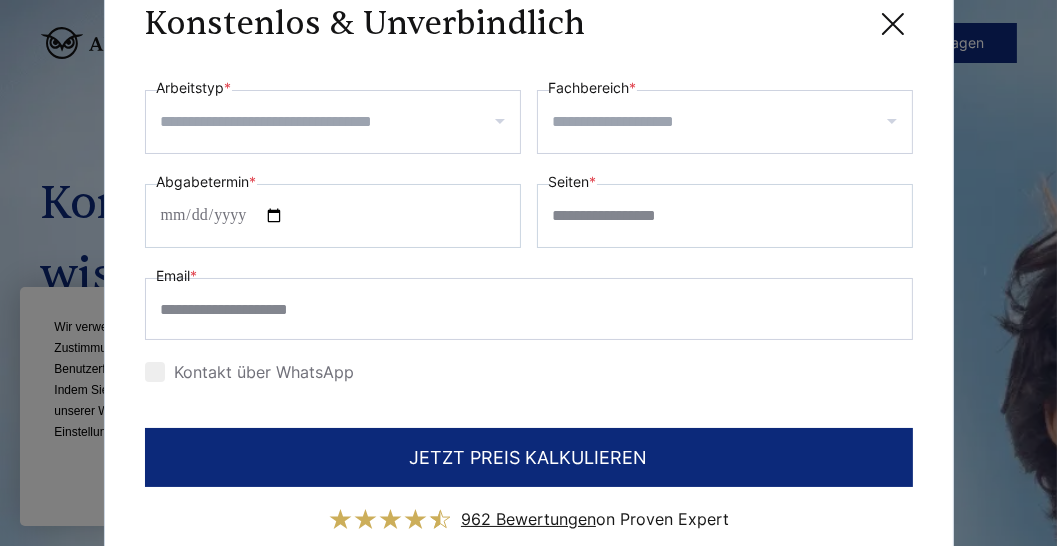 click at bounding box center [333, 122] 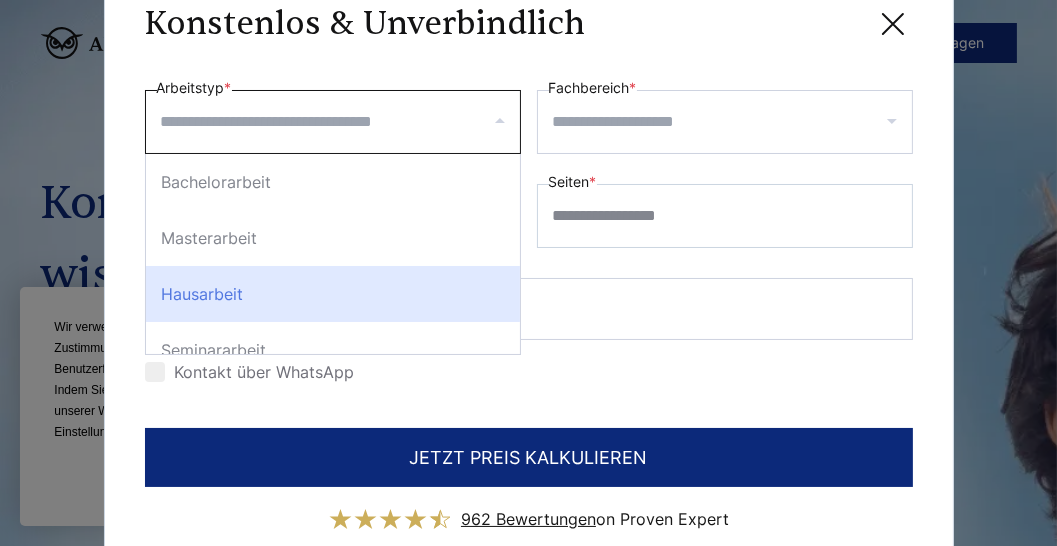 click on "Hausarbeit" at bounding box center [333, 294] 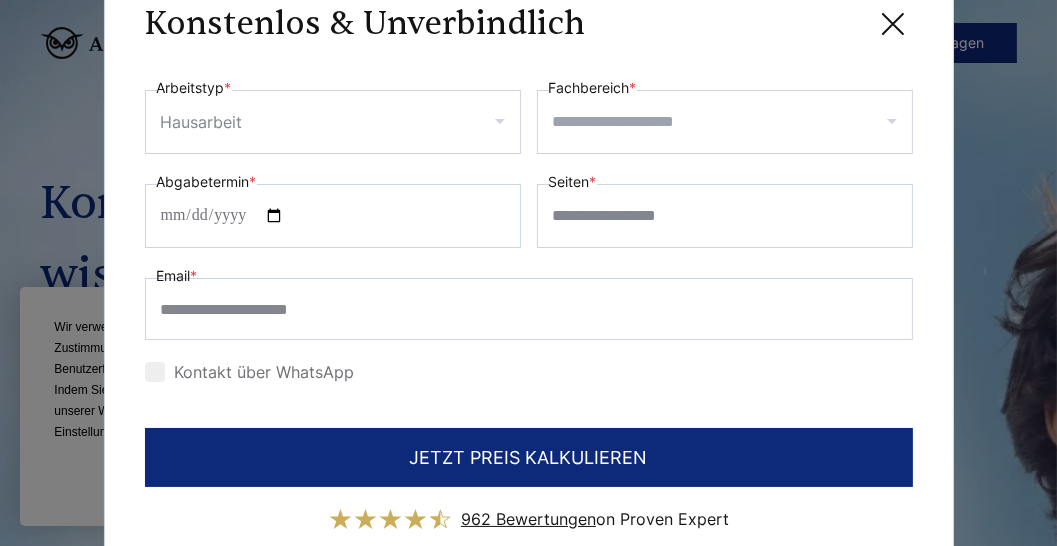 click on "Fachbereich  *" at bounding box center (732, 122) 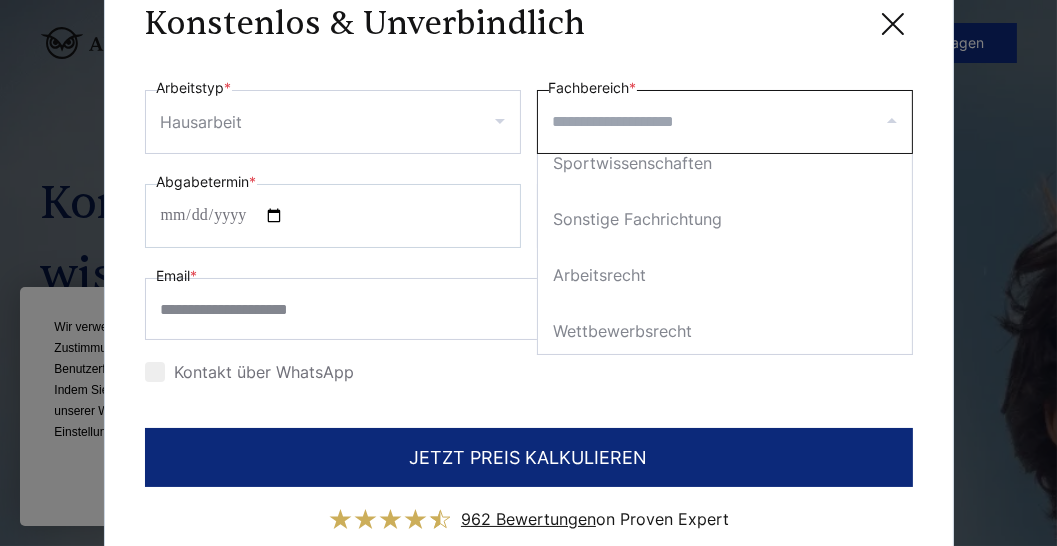 scroll, scrollTop: 581, scrollLeft: 0, axis: vertical 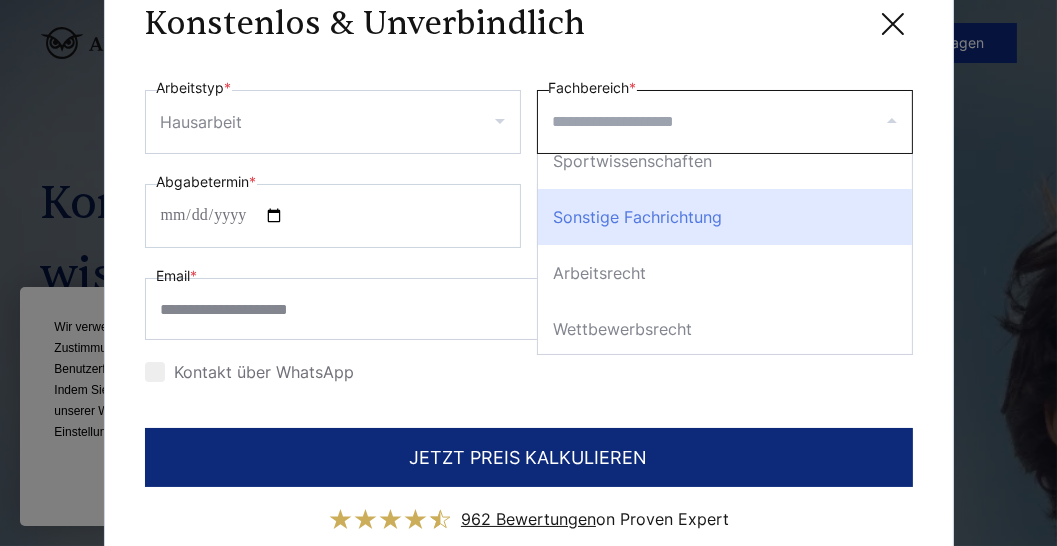 click on "Sonstige Fachrichtung" at bounding box center (725, 217) 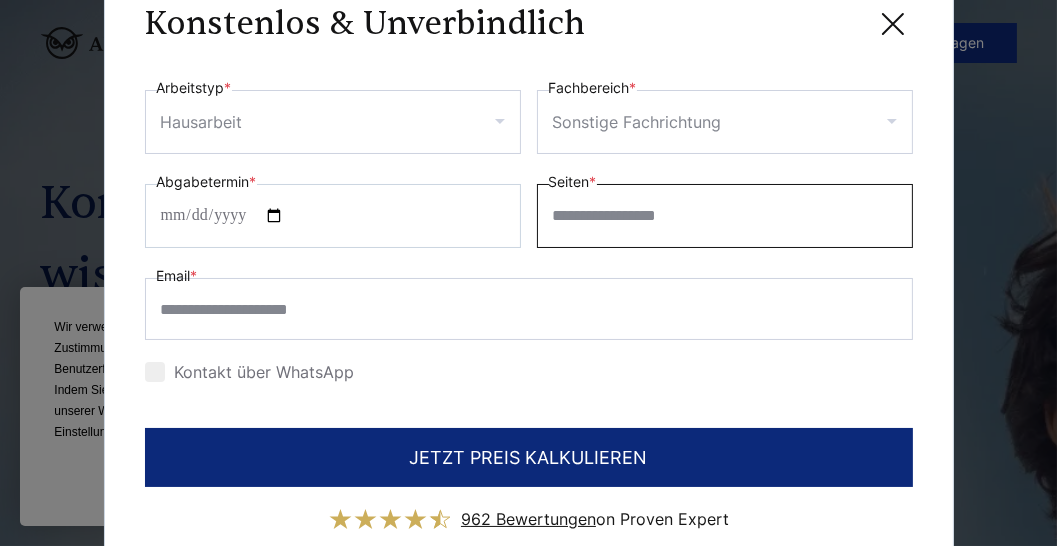 click on "Seiten  *" at bounding box center [725, 216] 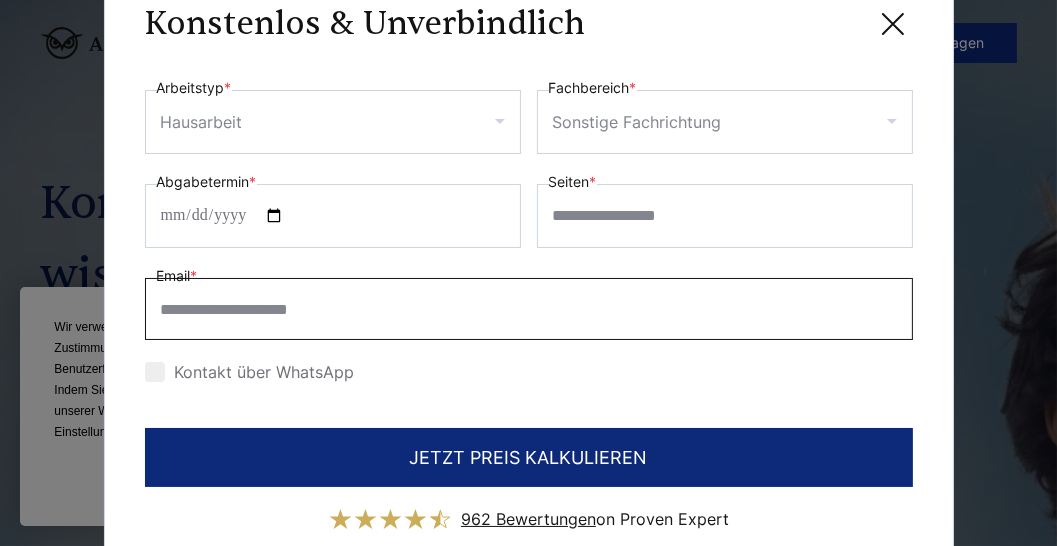 scroll, scrollTop: 1, scrollLeft: 0, axis: vertical 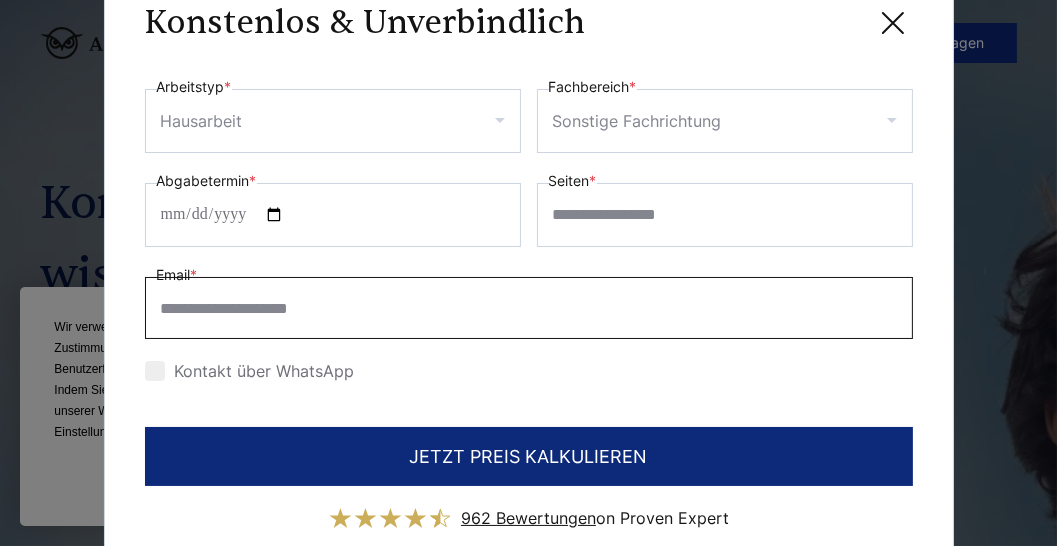 click on "**********" at bounding box center (529, 308) 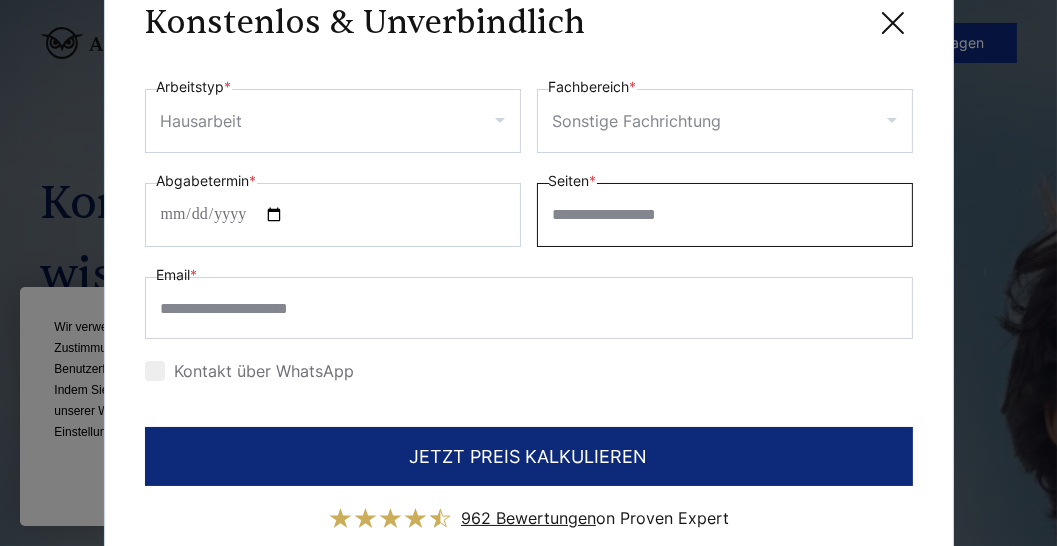 click on "Seiten  *" at bounding box center (725, 215) 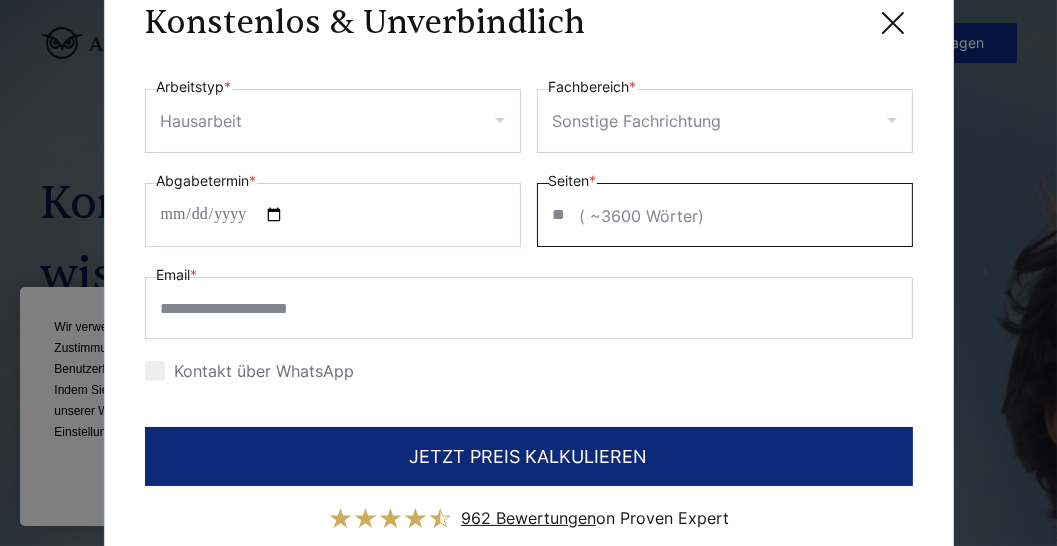 type on "**" 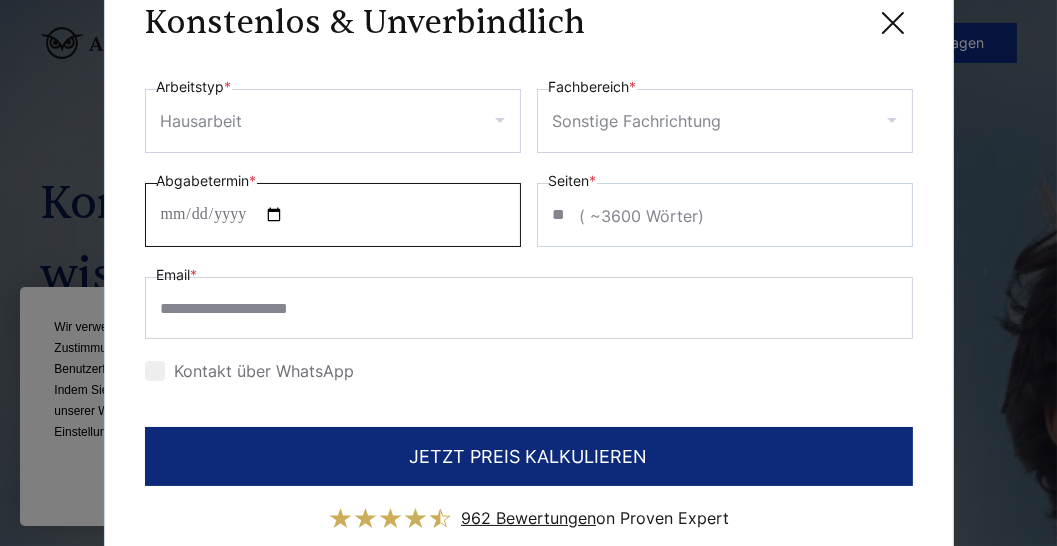 click on "Abgabetermin  *" at bounding box center (333, 215) 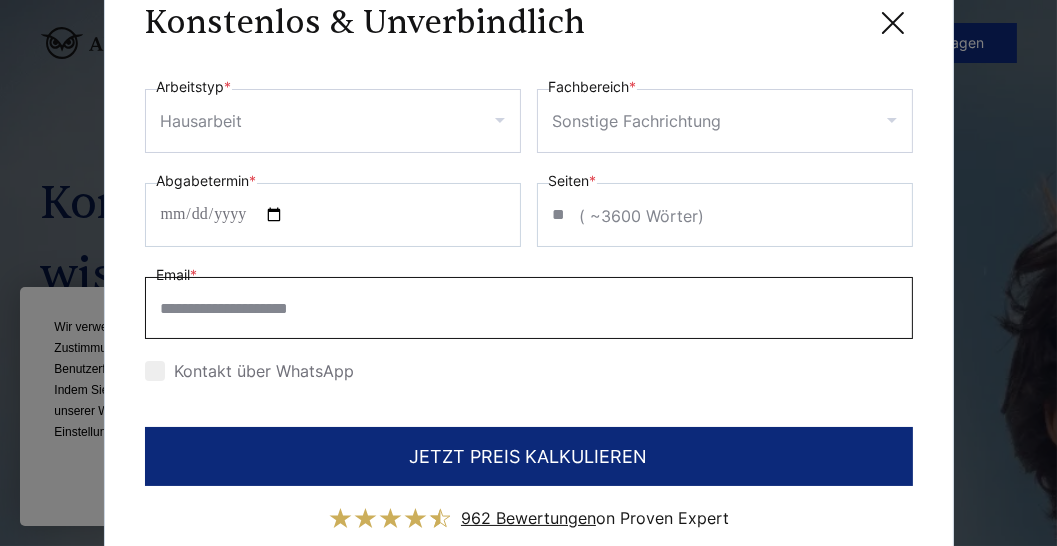 click on "**********" at bounding box center [529, 308] 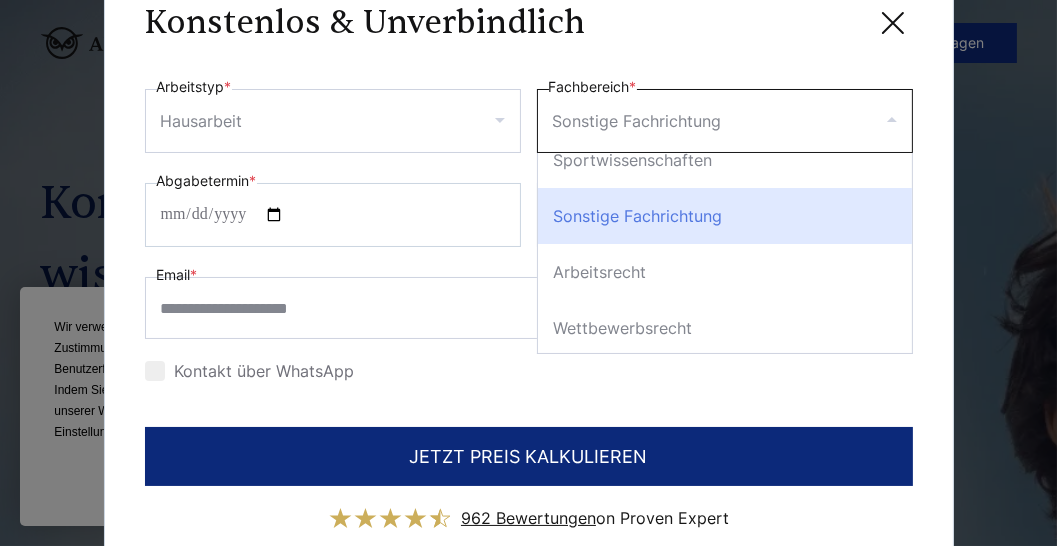 scroll, scrollTop: 24, scrollLeft: 0, axis: vertical 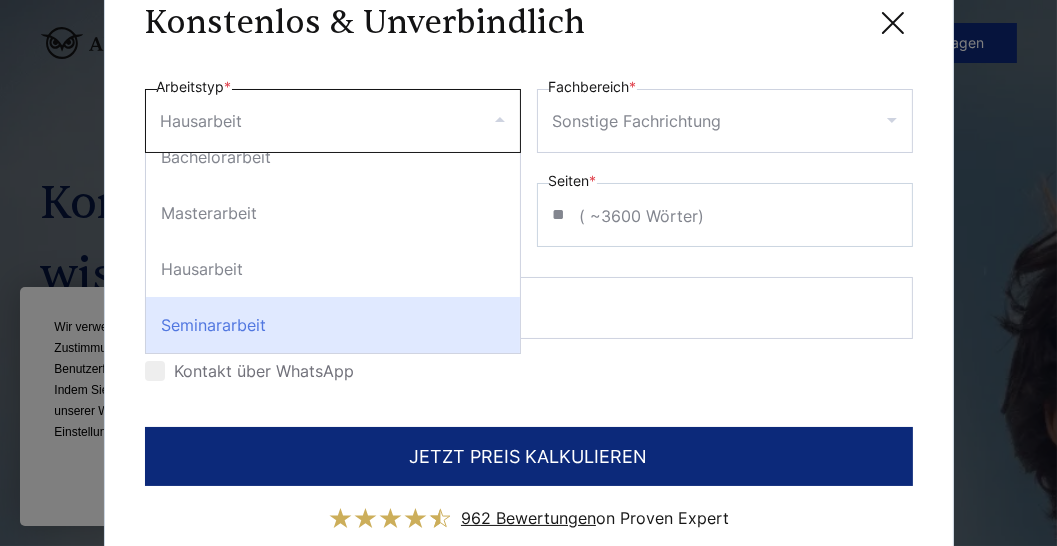 click on "**********" at bounding box center [529, 308] 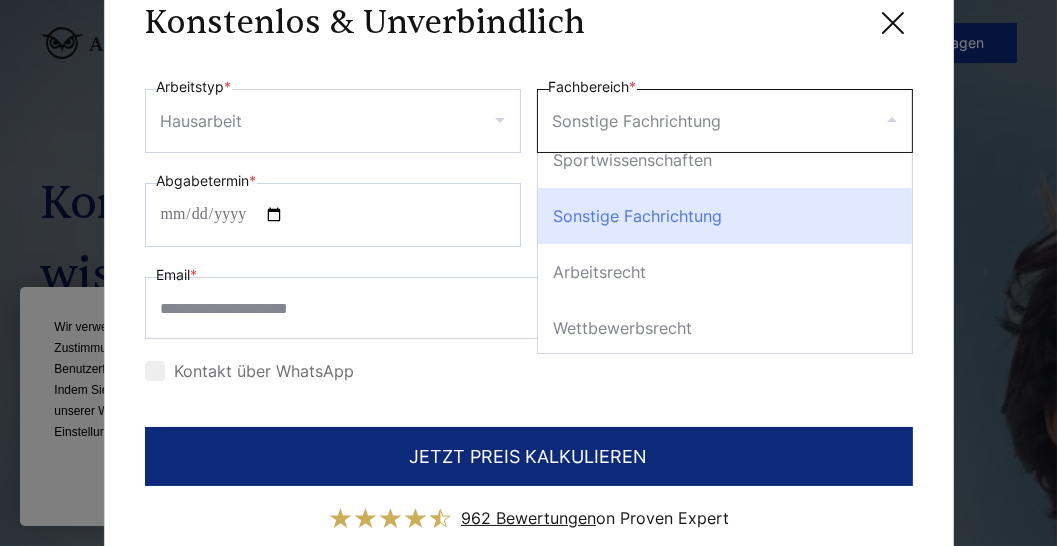 click 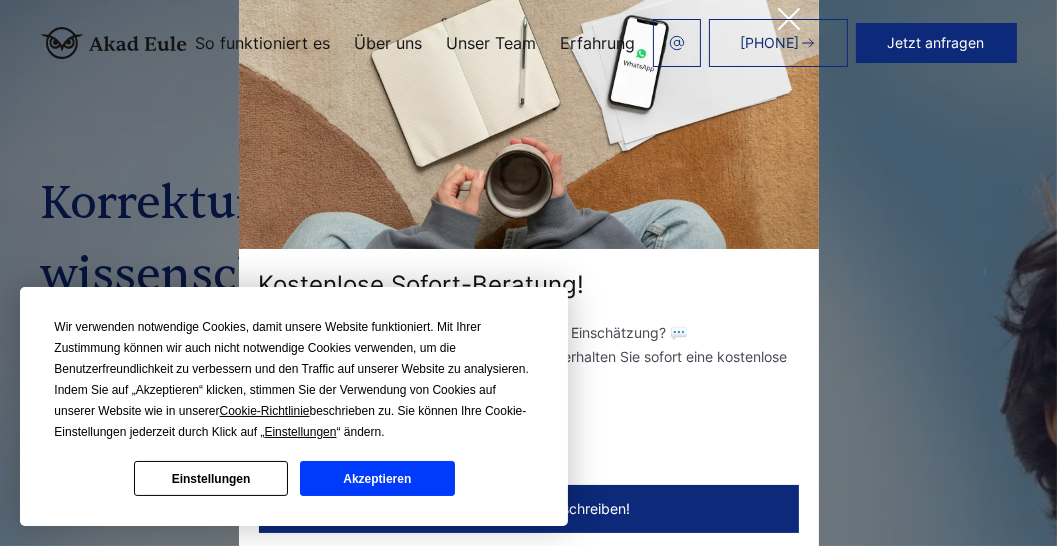 click on "Jetzt anfragen" at bounding box center (936, 43) 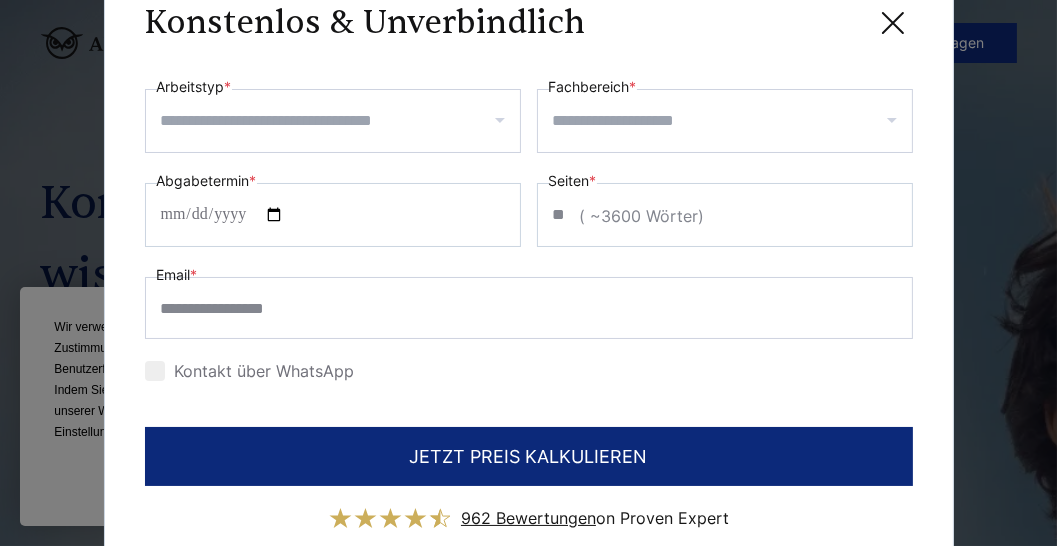 click at bounding box center [725, 121] 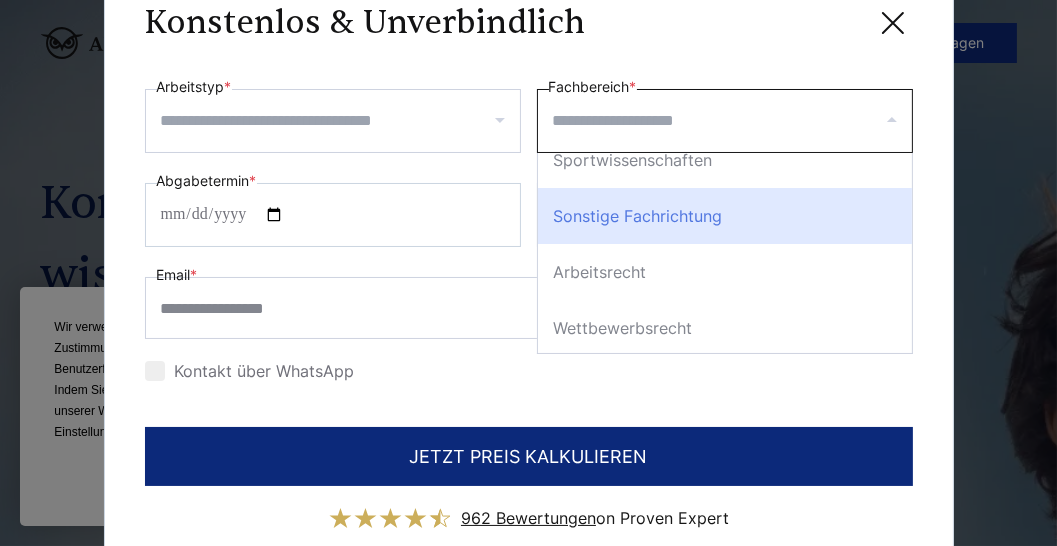 click on "Sonstige Fachrichtung" at bounding box center (725, 216) 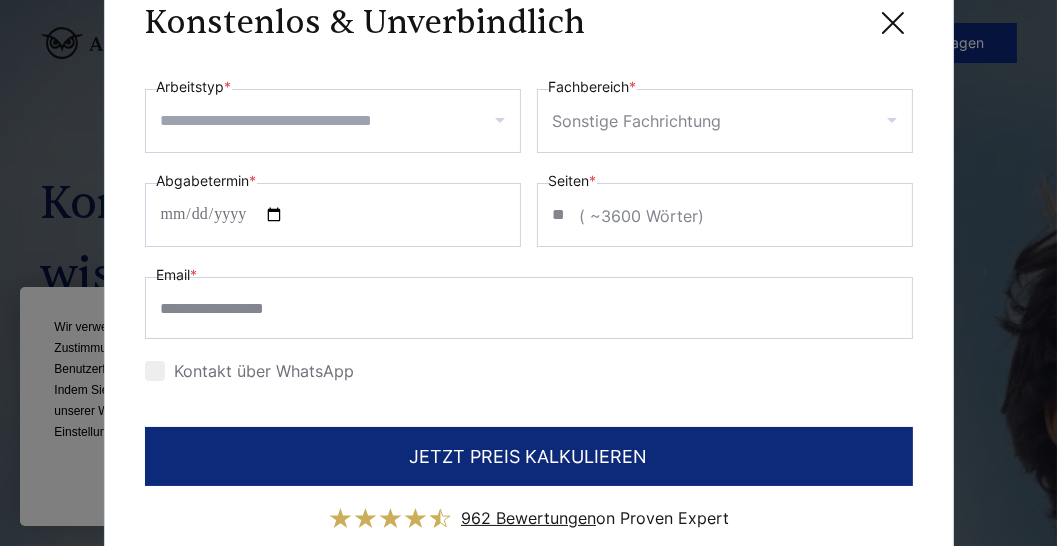 click at bounding box center [333, 121] 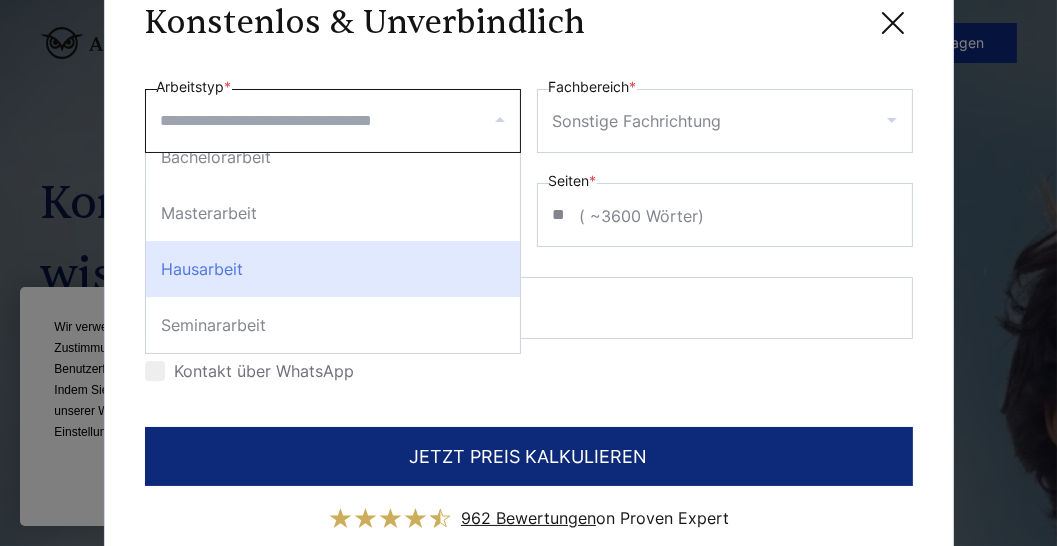 click on "Hausarbeit" at bounding box center (333, 269) 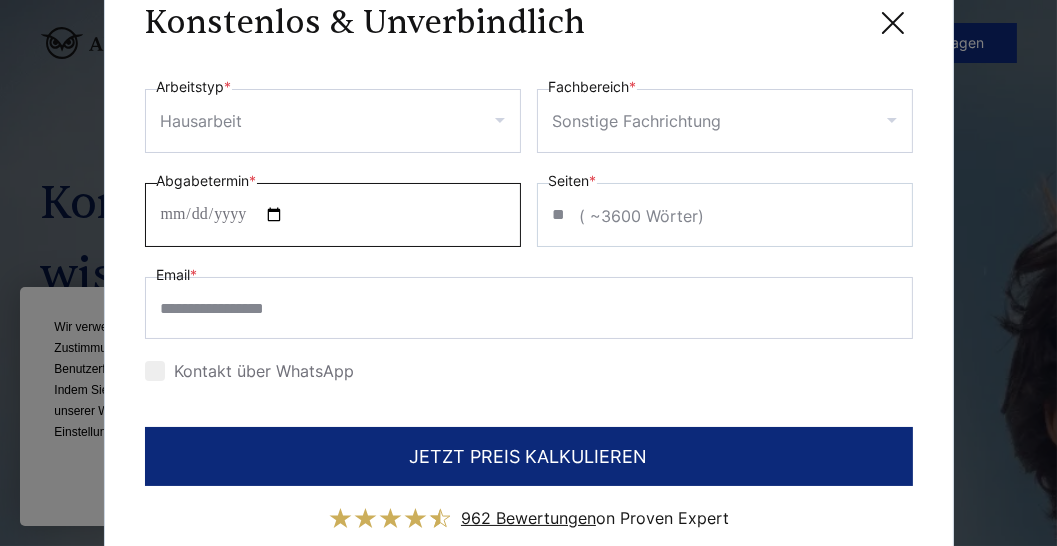 click on "Abgabetermin  *" at bounding box center [333, 215] 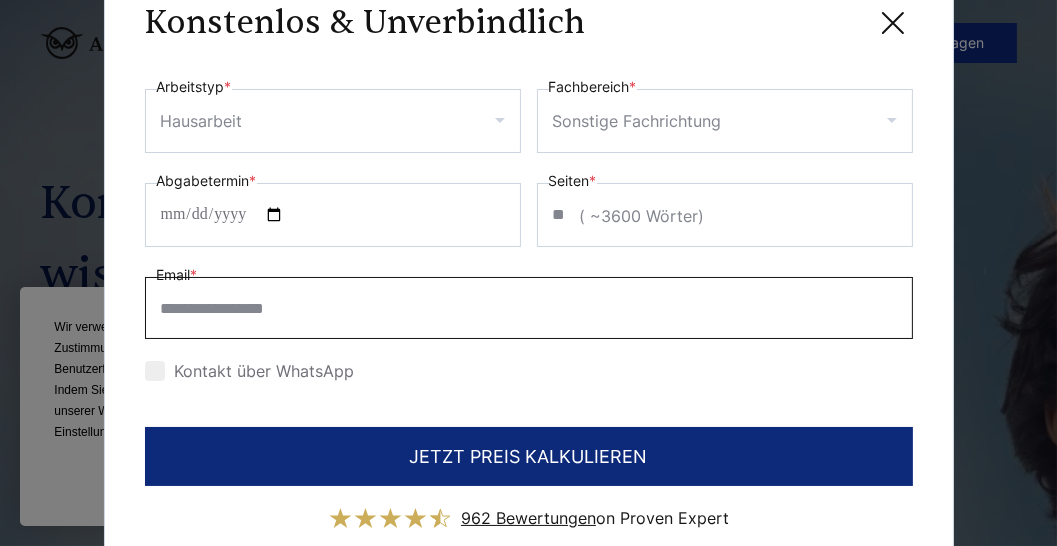 click on "Email  *" at bounding box center [529, 308] 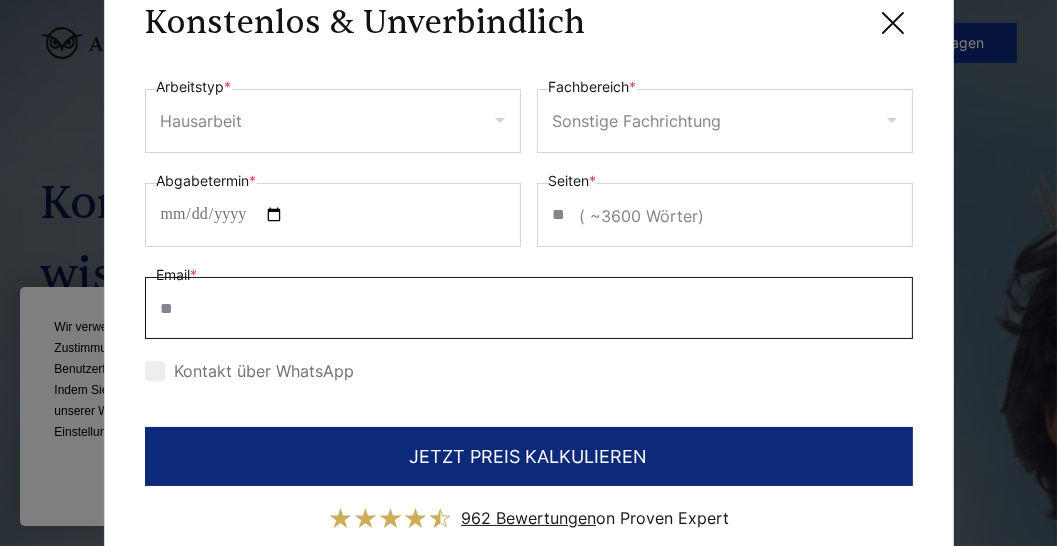 type on "**********" 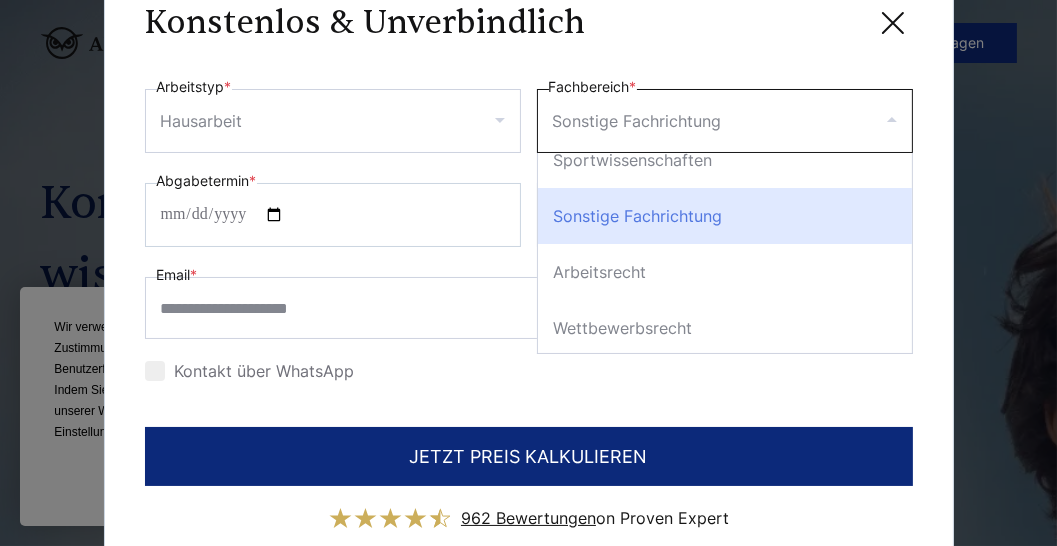 click on "Sonstige Fachrichtung" at bounding box center [725, 216] 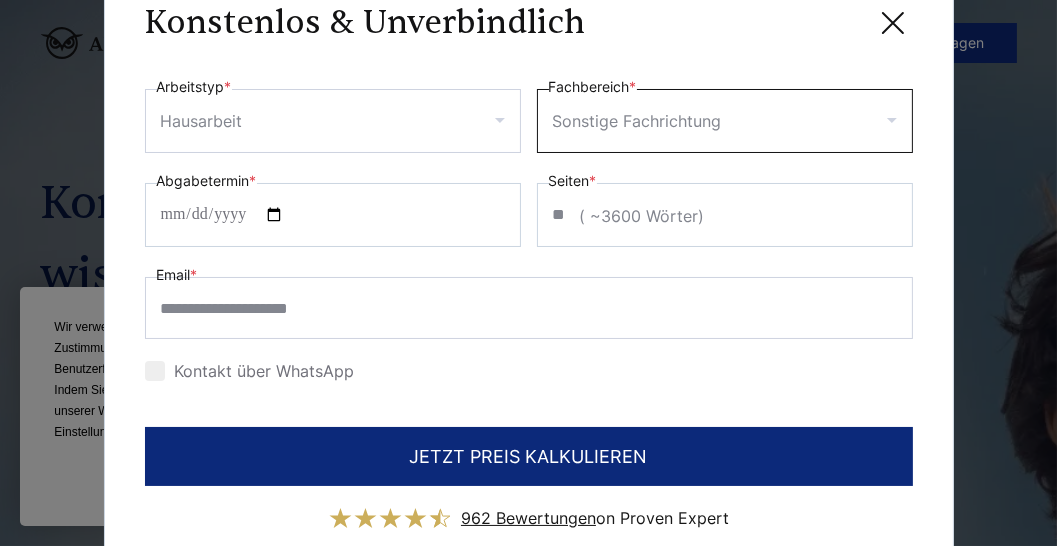 click at bounding box center (155, 371) 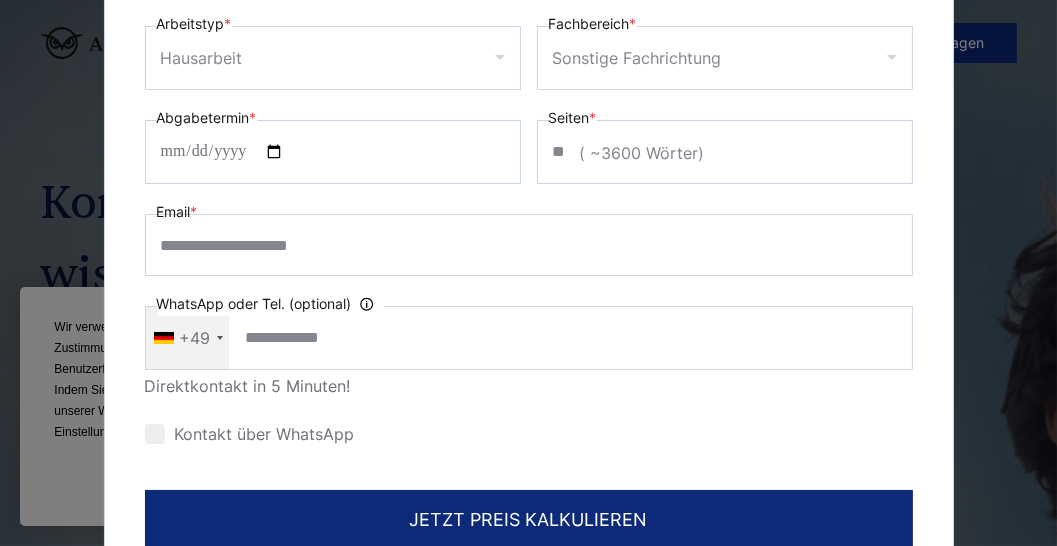 scroll, scrollTop: 0, scrollLeft: 0, axis: both 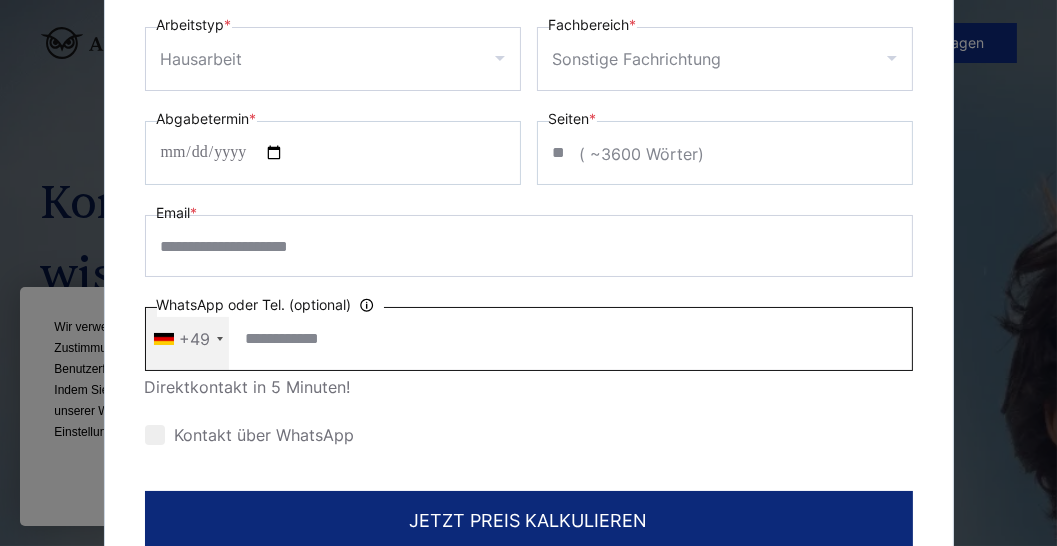 click on "WhatsApp oder Tel. (optional)
Ihre Daten werden nicht an Dritte weitergegeben" at bounding box center (529, 339) 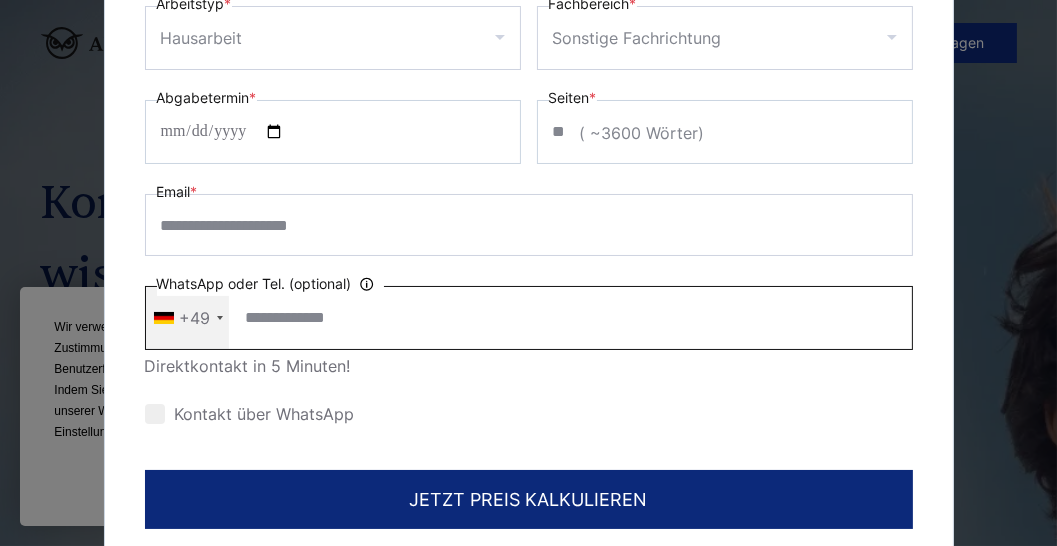 scroll, scrollTop: 34, scrollLeft: 0, axis: vertical 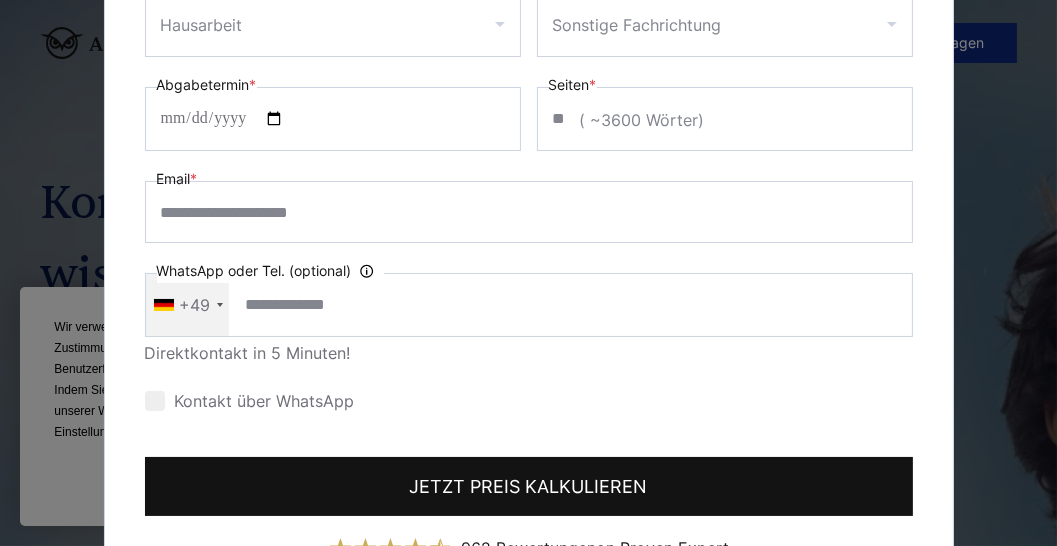 type on "**********" 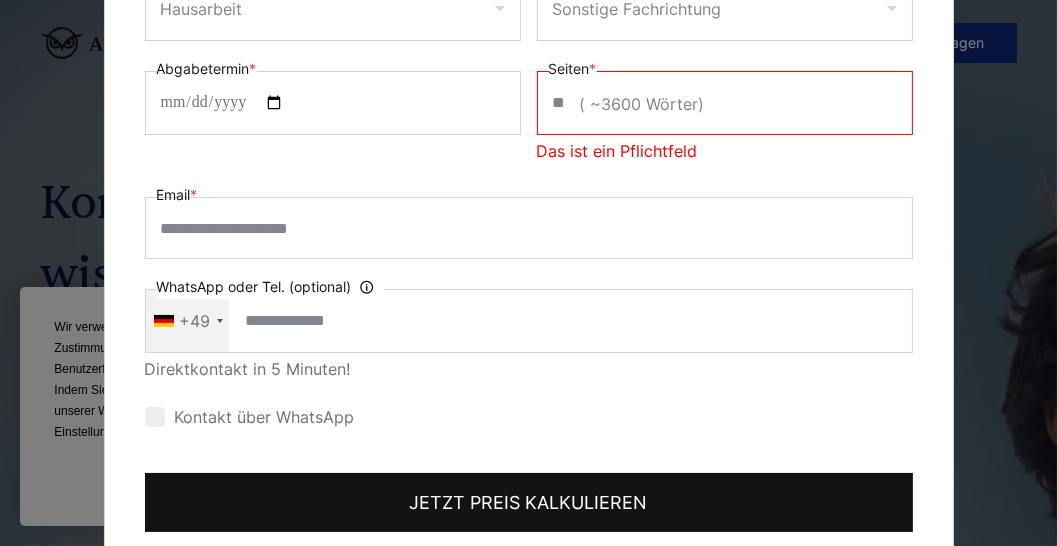 scroll, scrollTop: 18, scrollLeft: 0, axis: vertical 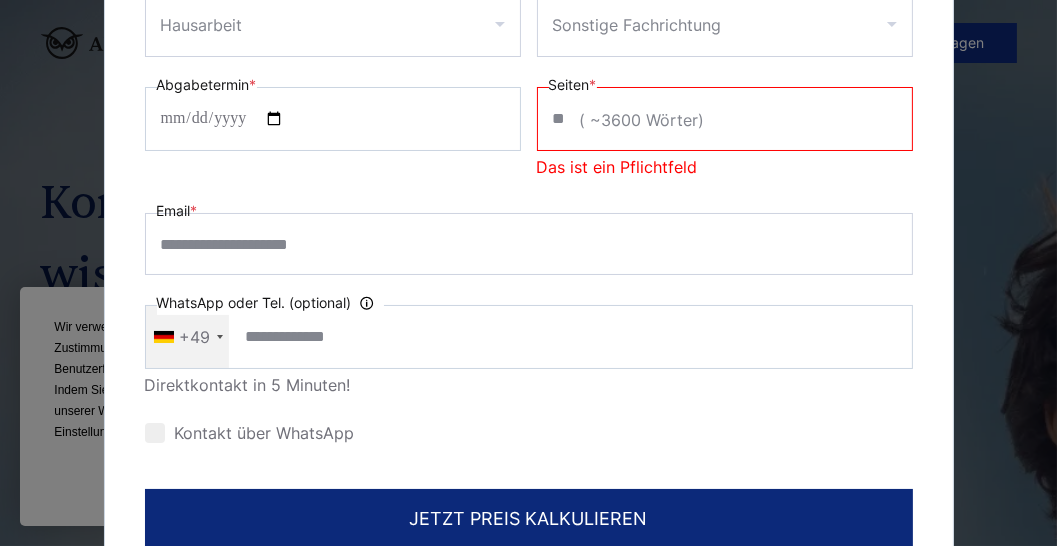 click on "Seiten  *" at bounding box center (725, 119) 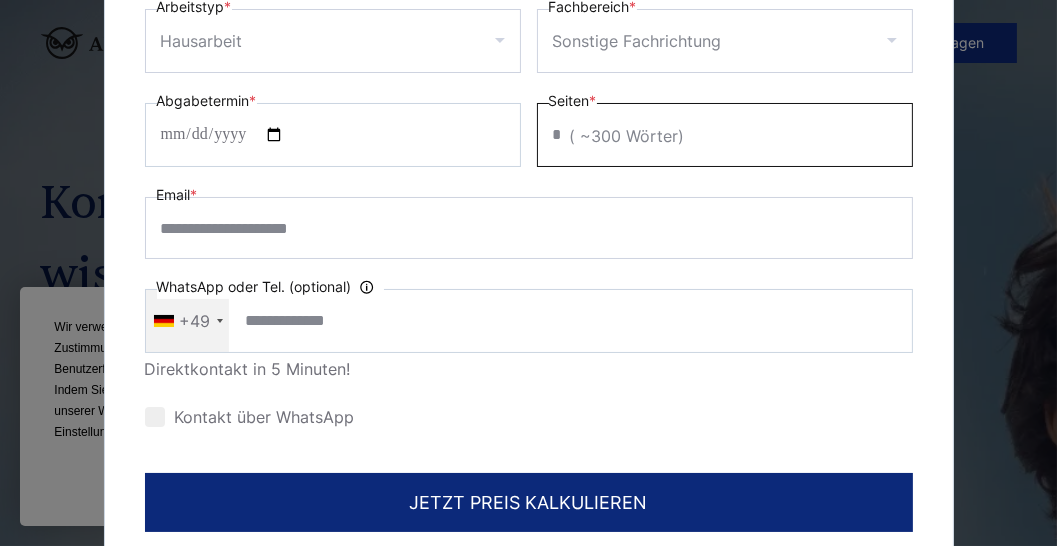 scroll, scrollTop: 34, scrollLeft: 0, axis: vertical 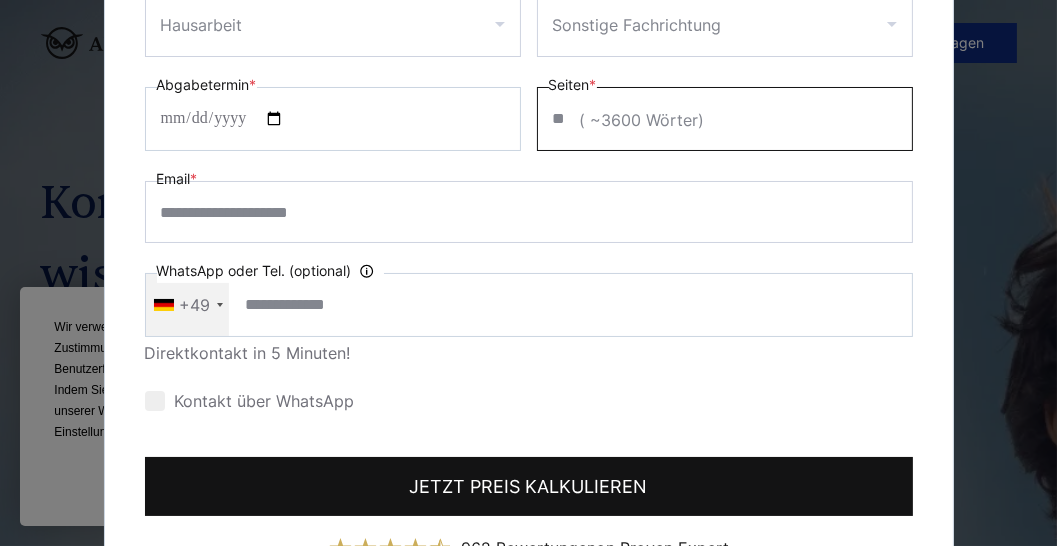type on "**" 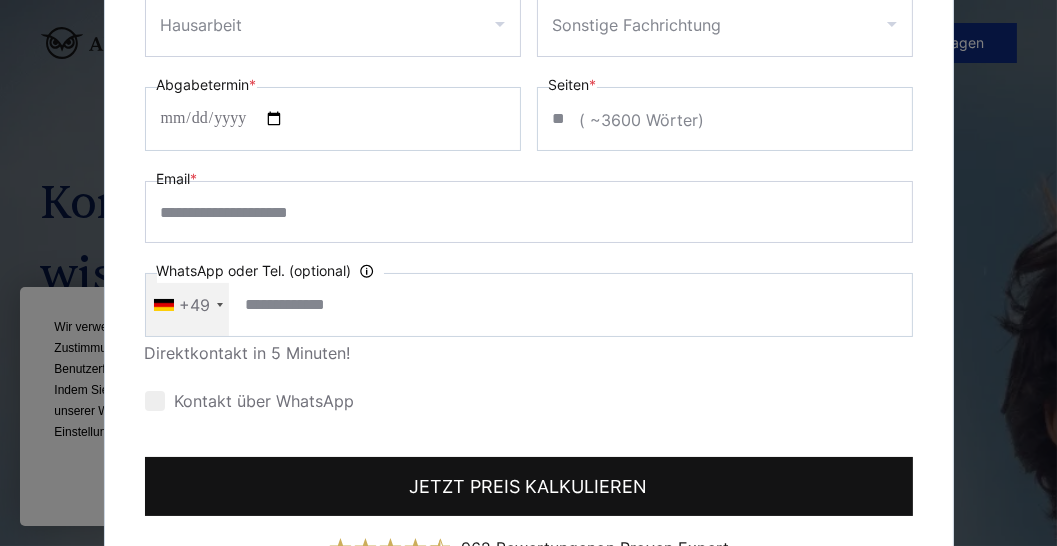 click on "JETZT PREIS KALKULIEREN" at bounding box center [529, 486] 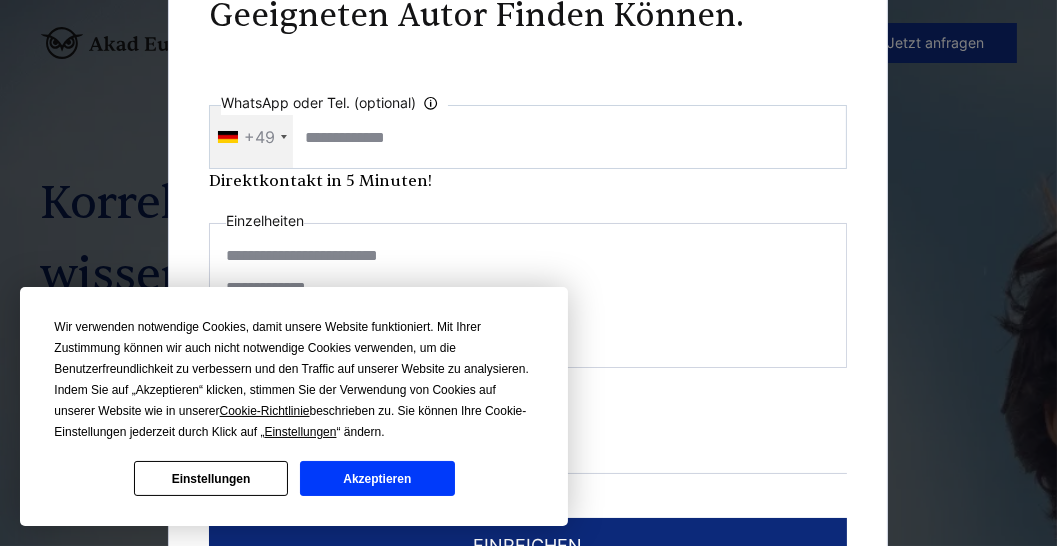 scroll, scrollTop: 0, scrollLeft: 0, axis: both 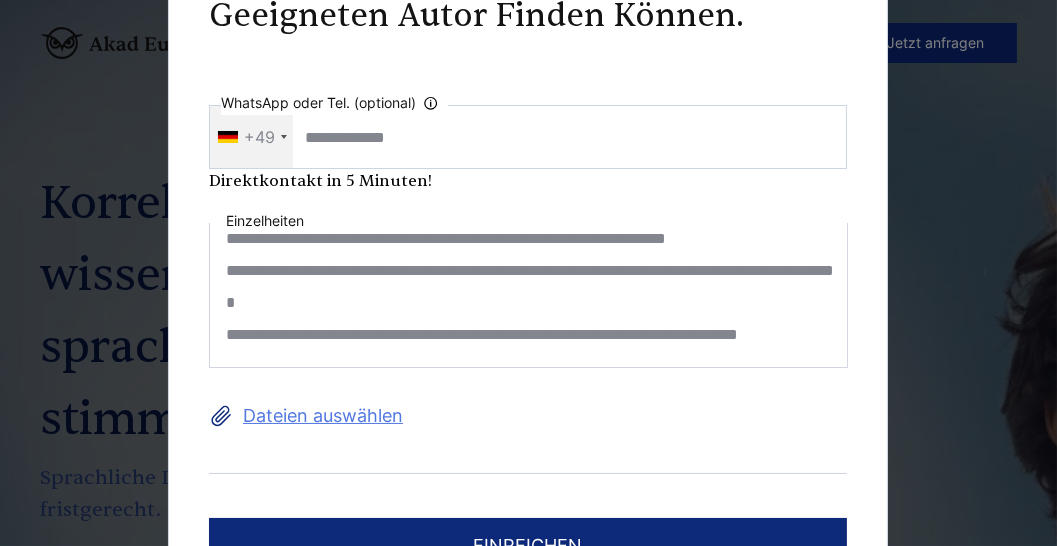 drag, startPoint x: 224, startPoint y: 253, endPoint x: 387, endPoint y: 464, distance: 266.62708 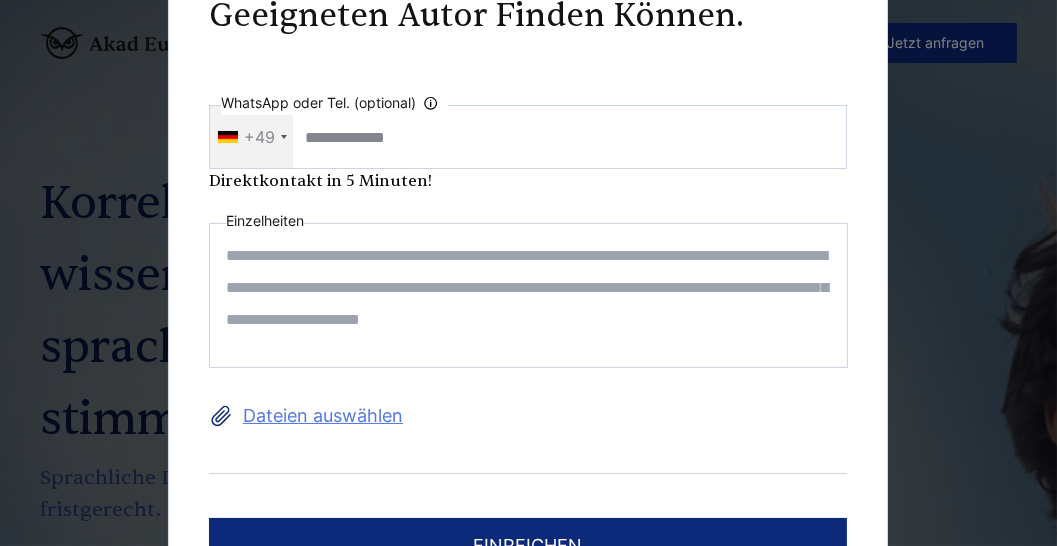 scroll, scrollTop: 0, scrollLeft: 0, axis: both 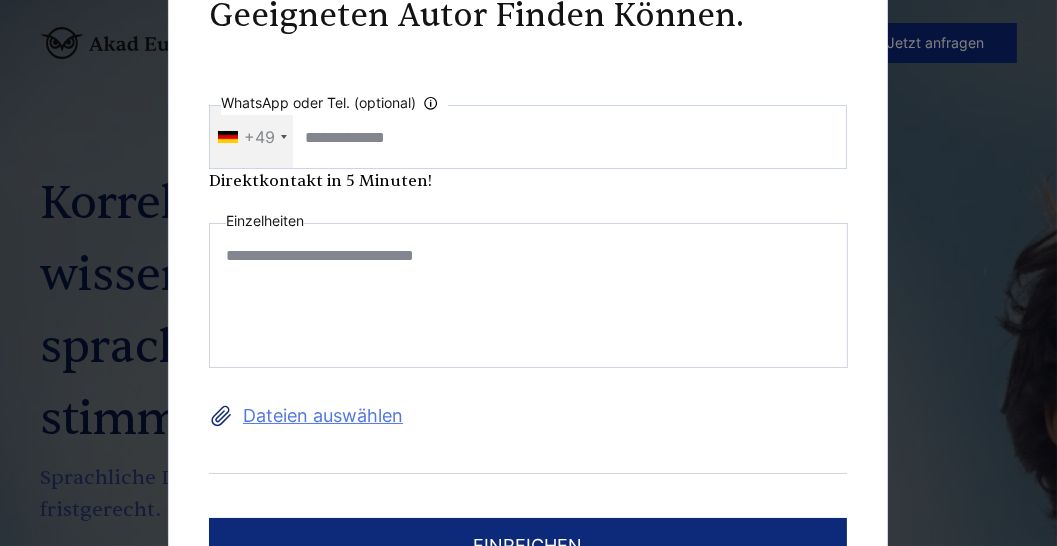 click on "**********" at bounding box center [529, 295] 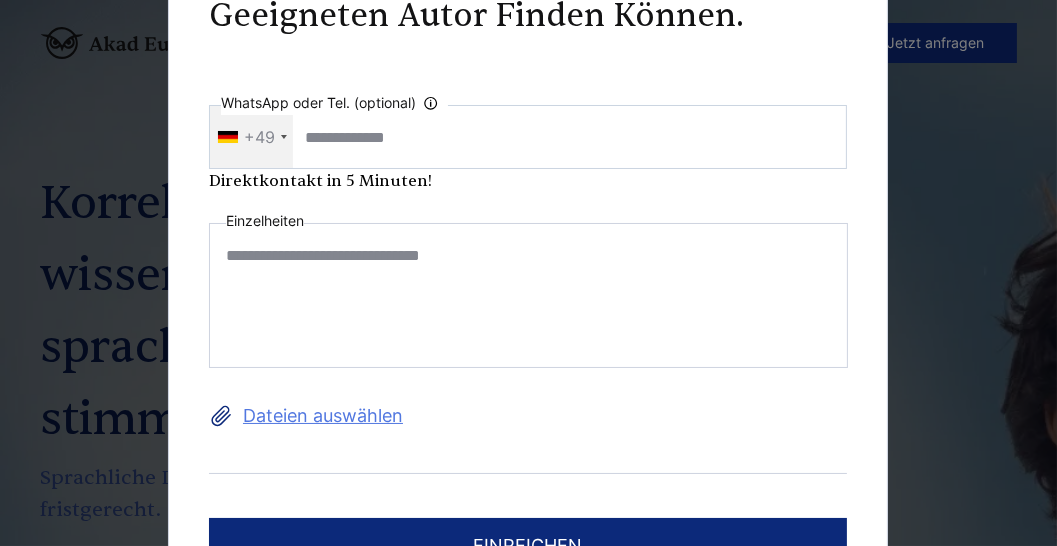 click on "**********" at bounding box center [529, 295] 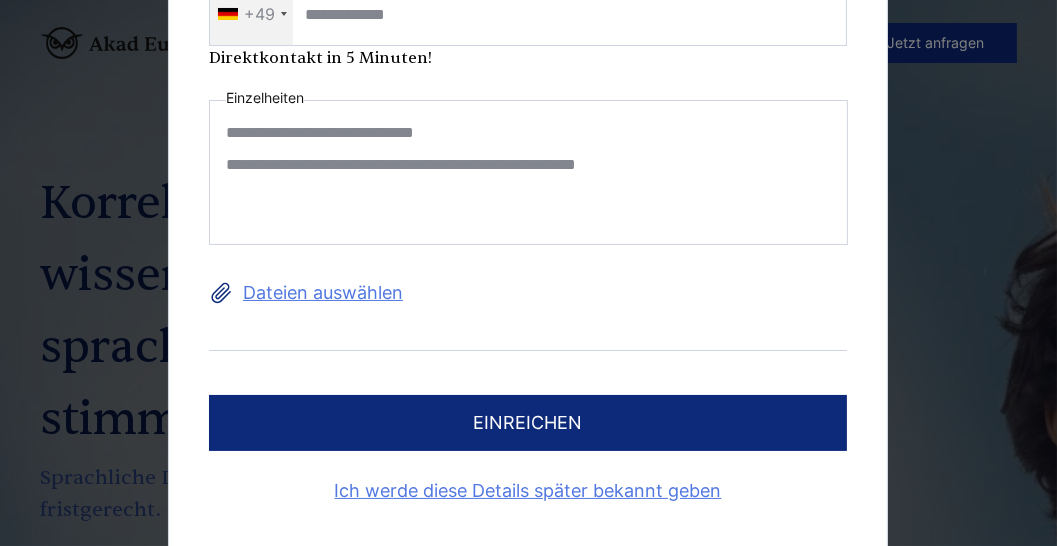 scroll, scrollTop: 124, scrollLeft: 0, axis: vertical 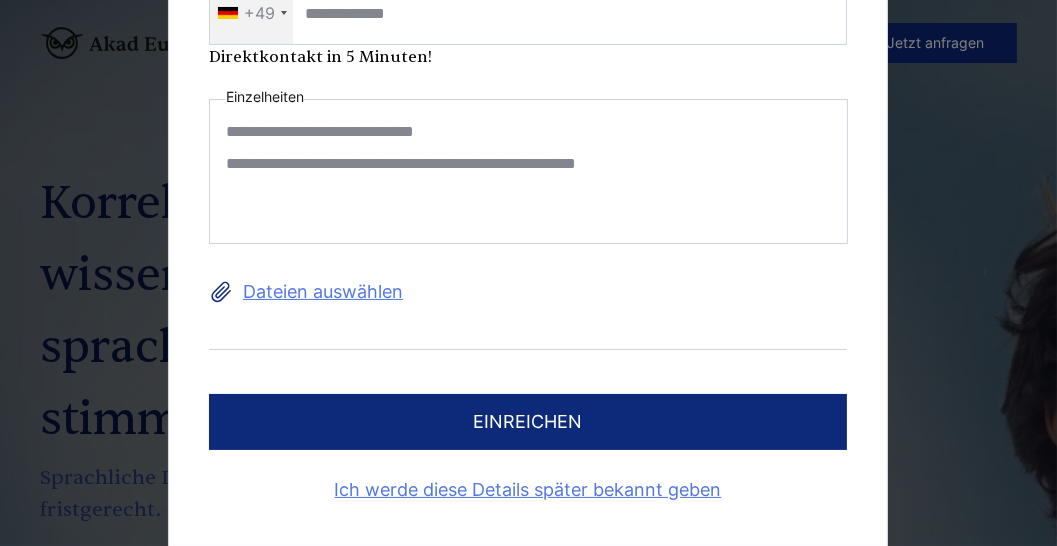 type on "**********" 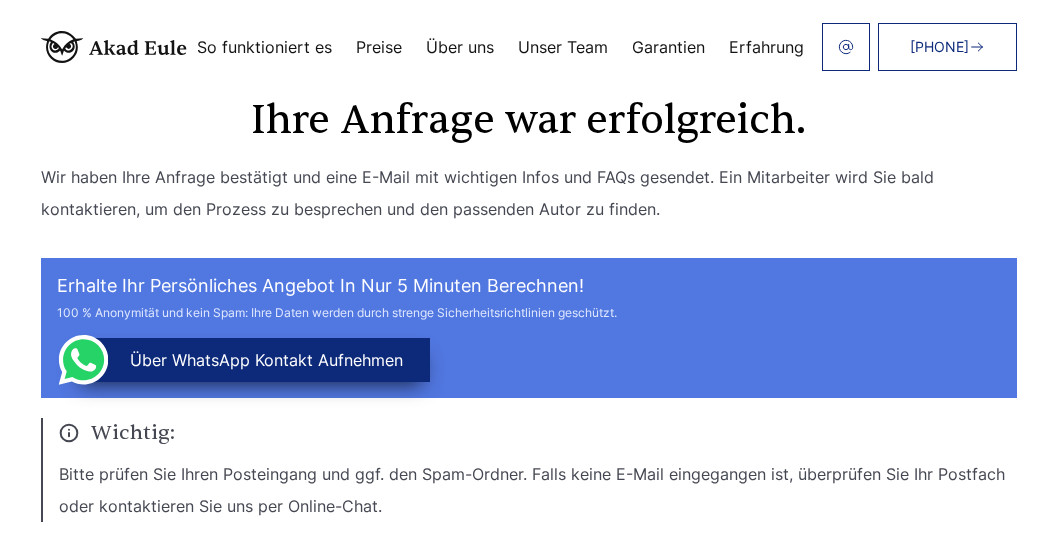 scroll, scrollTop: 0, scrollLeft: 0, axis: both 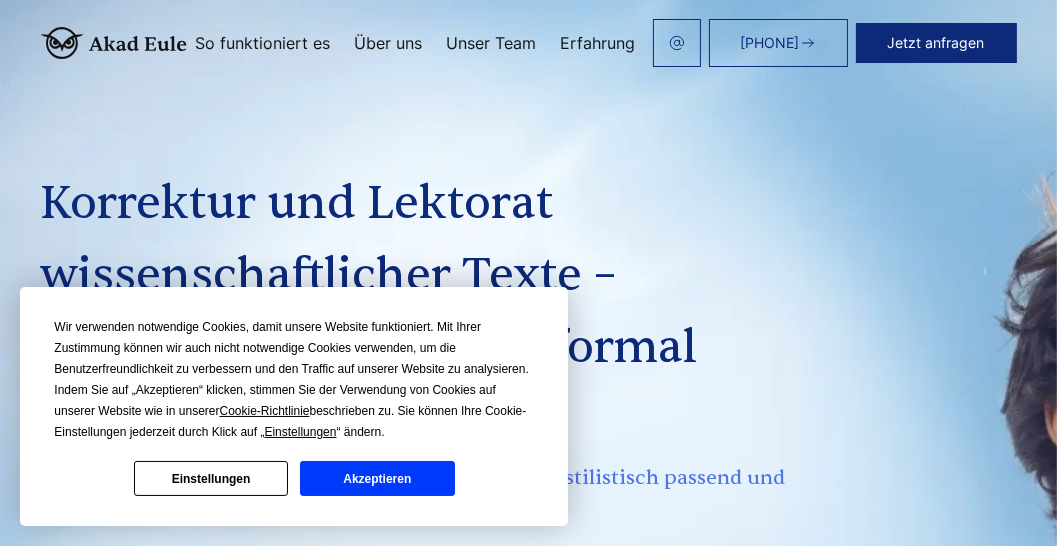 click on "Wir verwenden notwendige Cookies, damit unsere Website funktioniert. Mit Ihrer Zustimmung können wir auch nicht notwendige Cookies verwenden, um die Benutzerfreundlichkeit zu verbessern und  den Traffic auf unserer Website zu analysieren. Indem Sie auf „Akzeptieren“ klicken, stimmen Sie der Verwendung von Cookies auf unserer Website wie in unserer  Cookie-Richtlinie  beschrieben zu. Sie können Ihre Cookie-Einstellungen jederzeit durch Klick auf „ Einstellungen “ ändern. Einstellungen Akzeptieren" at bounding box center (294, 406) 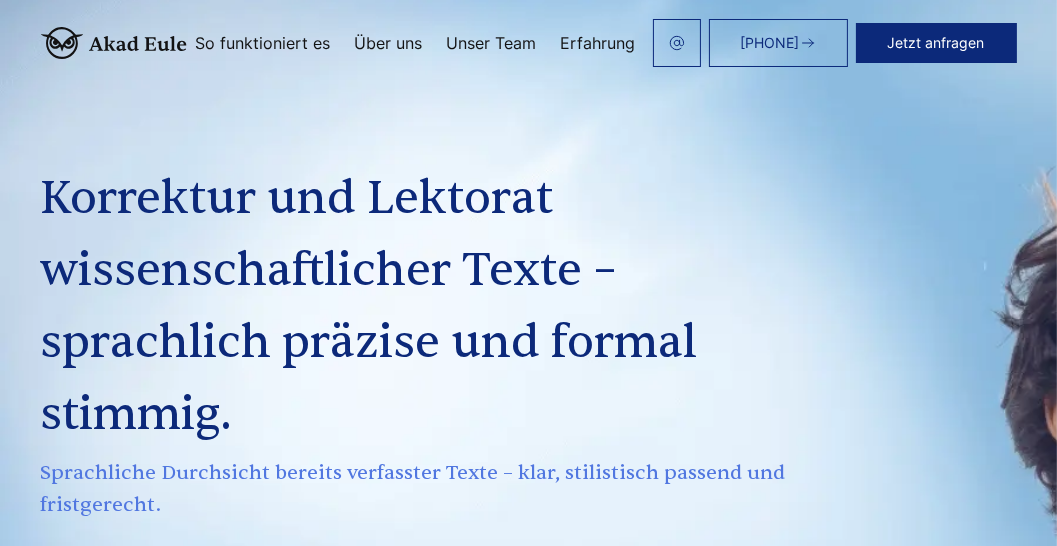 scroll, scrollTop: 0, scrollLeft: 0, axis: both 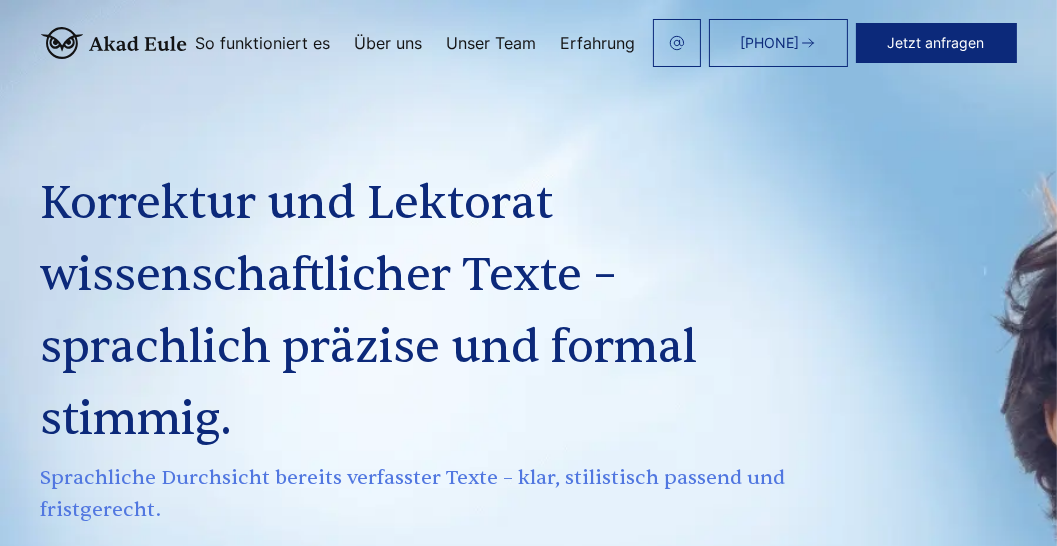 click on "Jetzt anfragen" at bounding box center (936, 43) 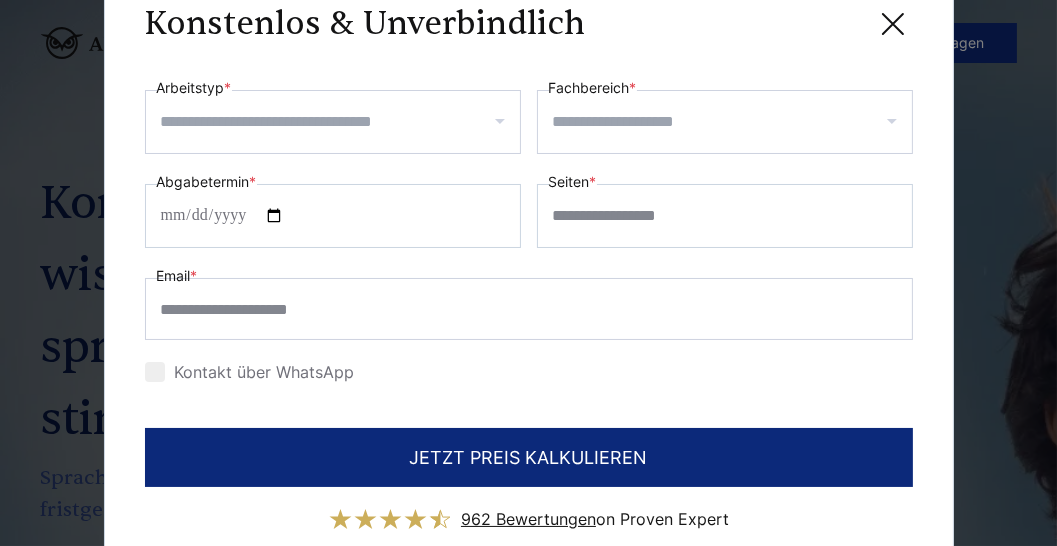 click 